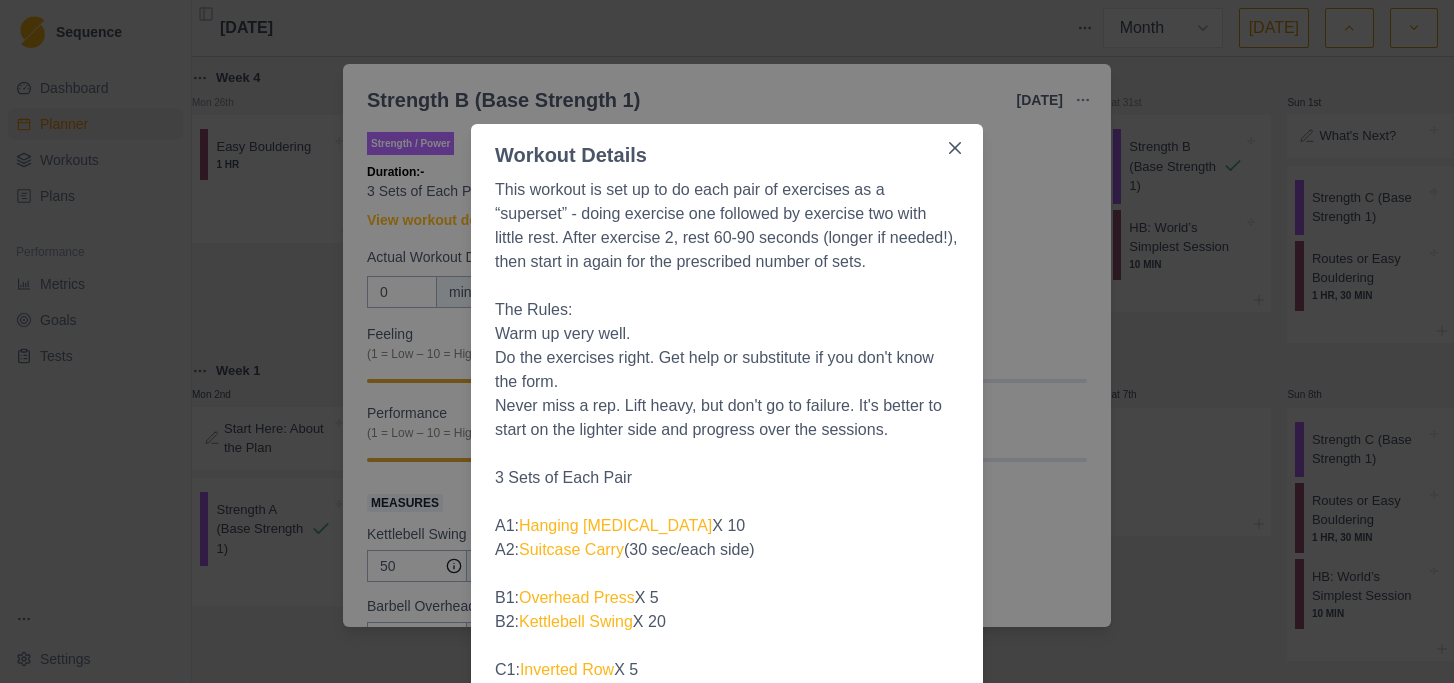 select on "month" 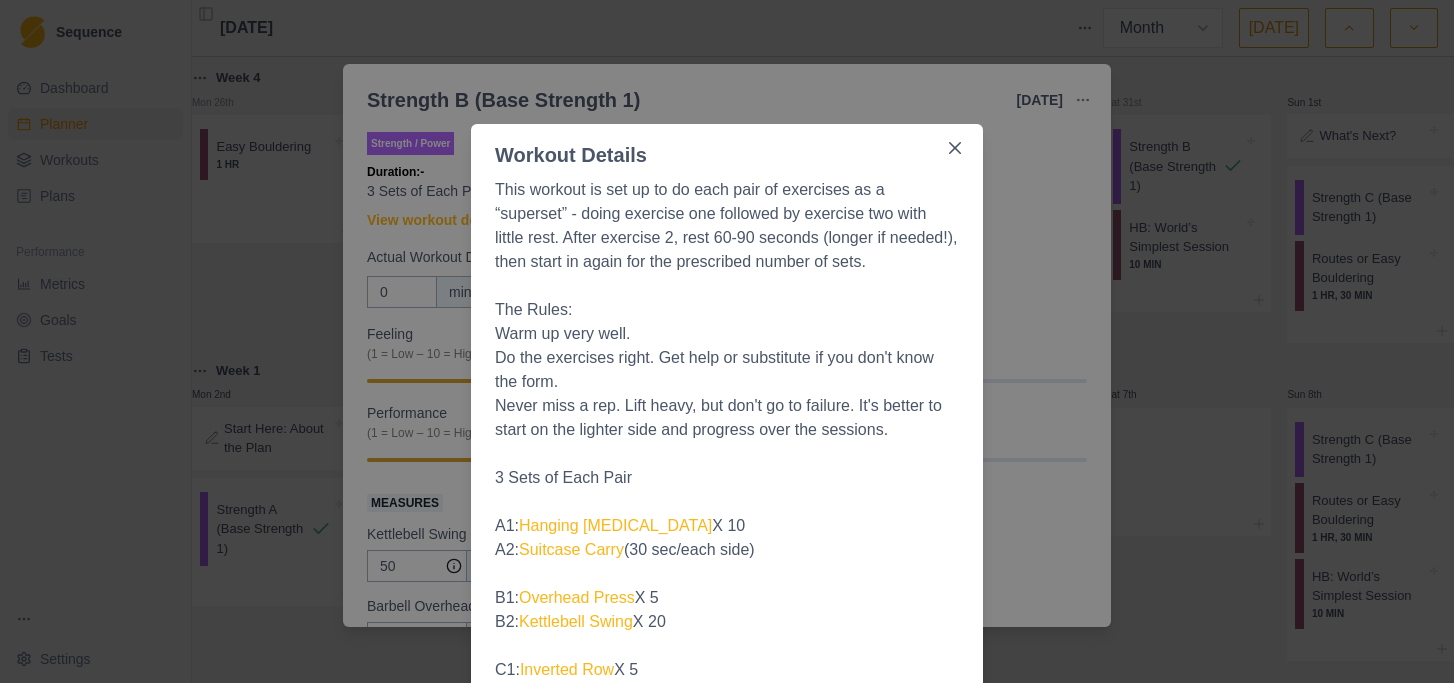 scroll, scrollTop: 0, scrollLeft: 0, axis: both 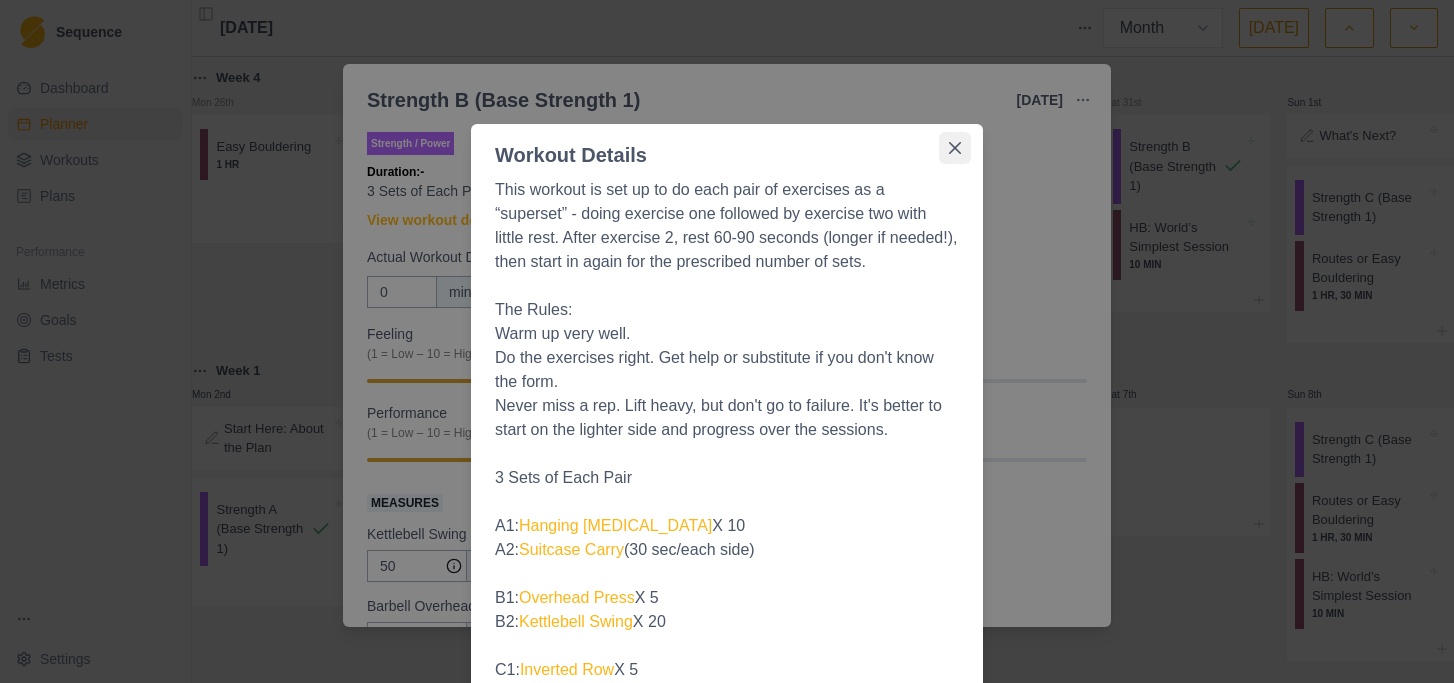 click at bounding box center [955, 148] 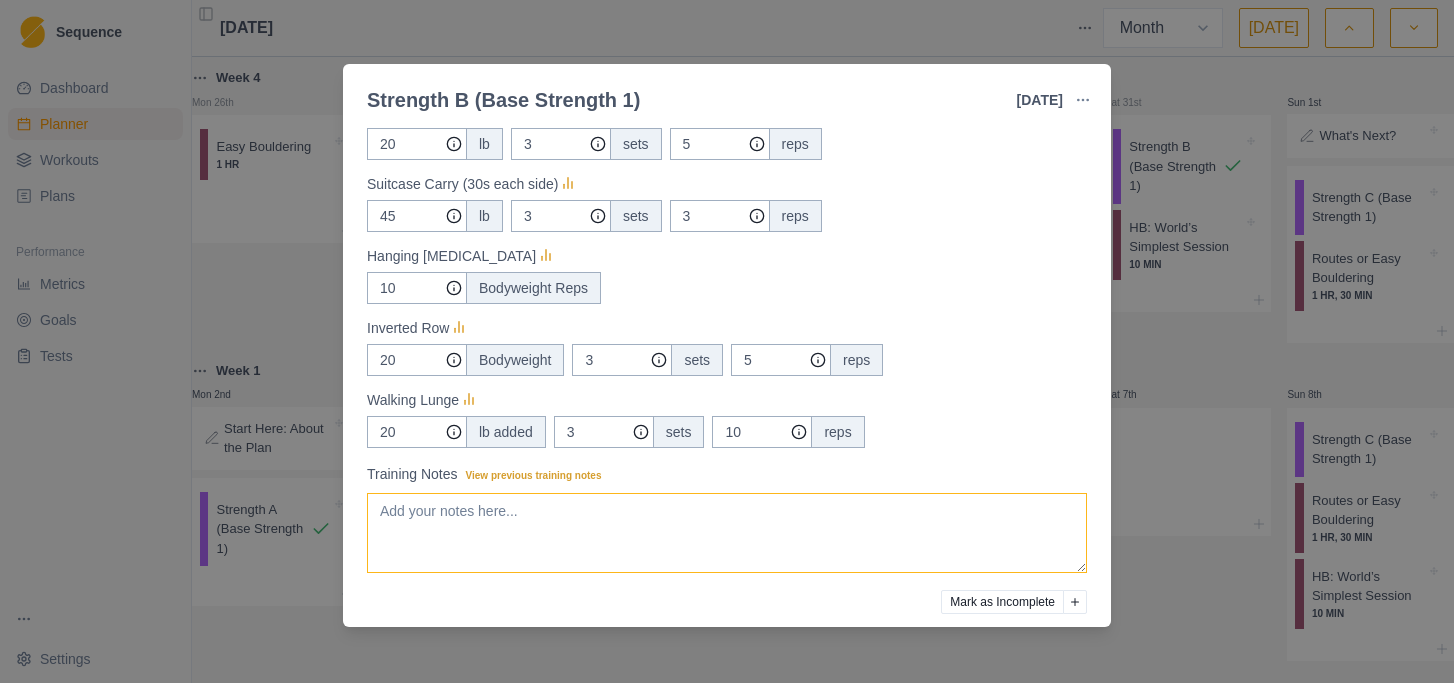 scroll, scrollTop: 569, scrollLeft: 0, axis: vertical 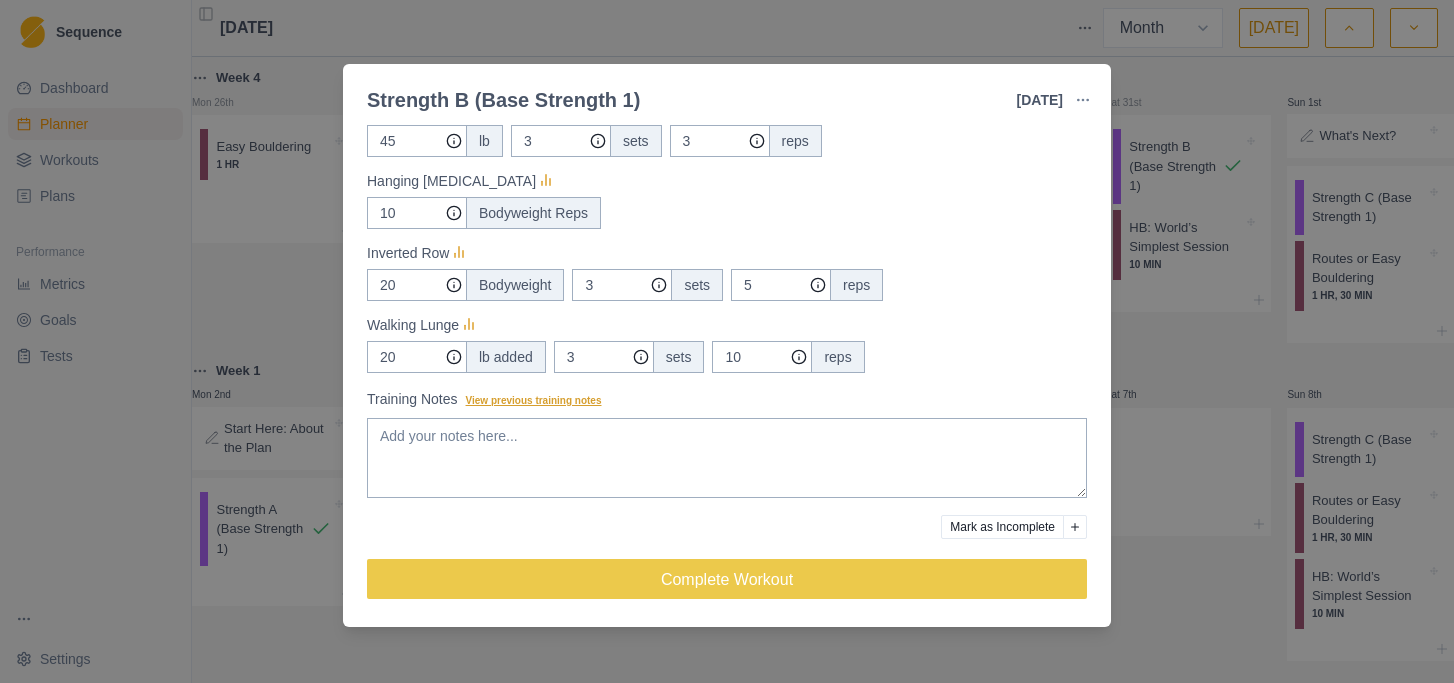 click on "View previous training notes" at bounding box center [534, 400] 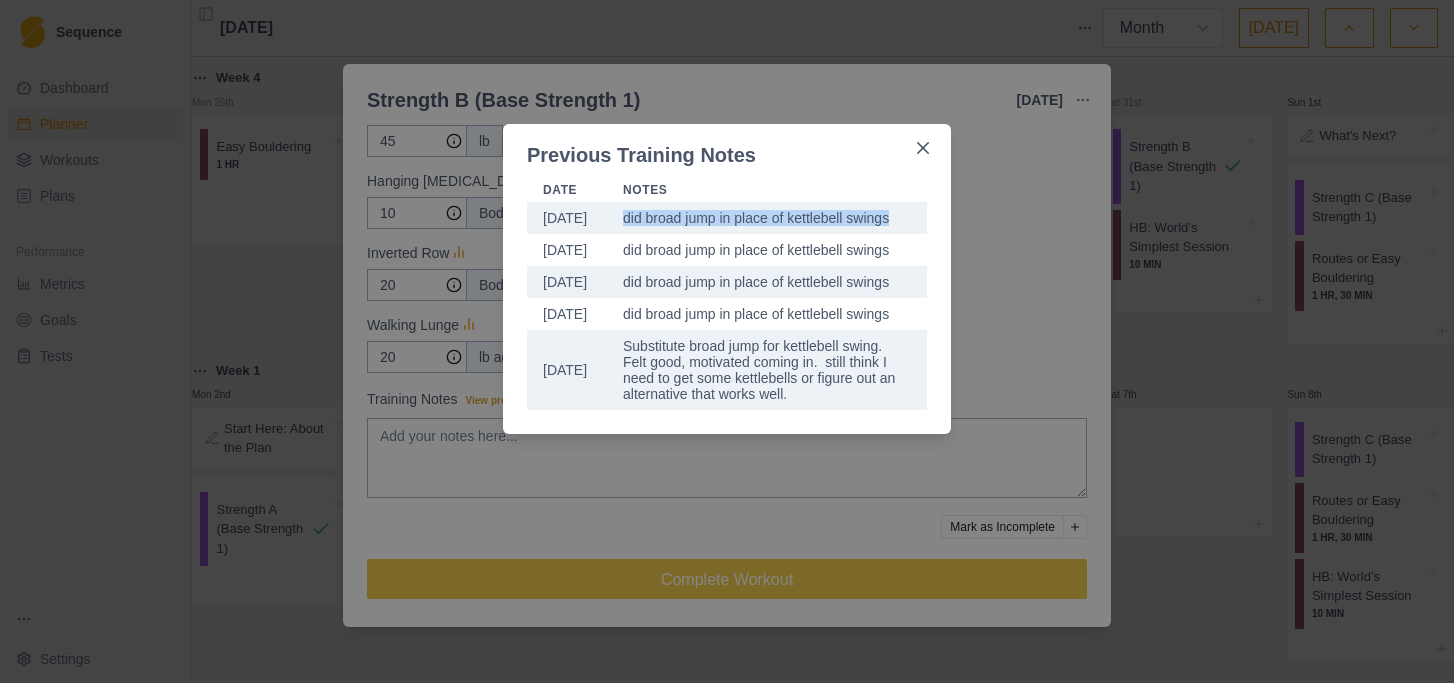drag, startPoint x: 624, startPoint y: 220, endPoint x: 903, endPoint y: 215, distance: 279.0448 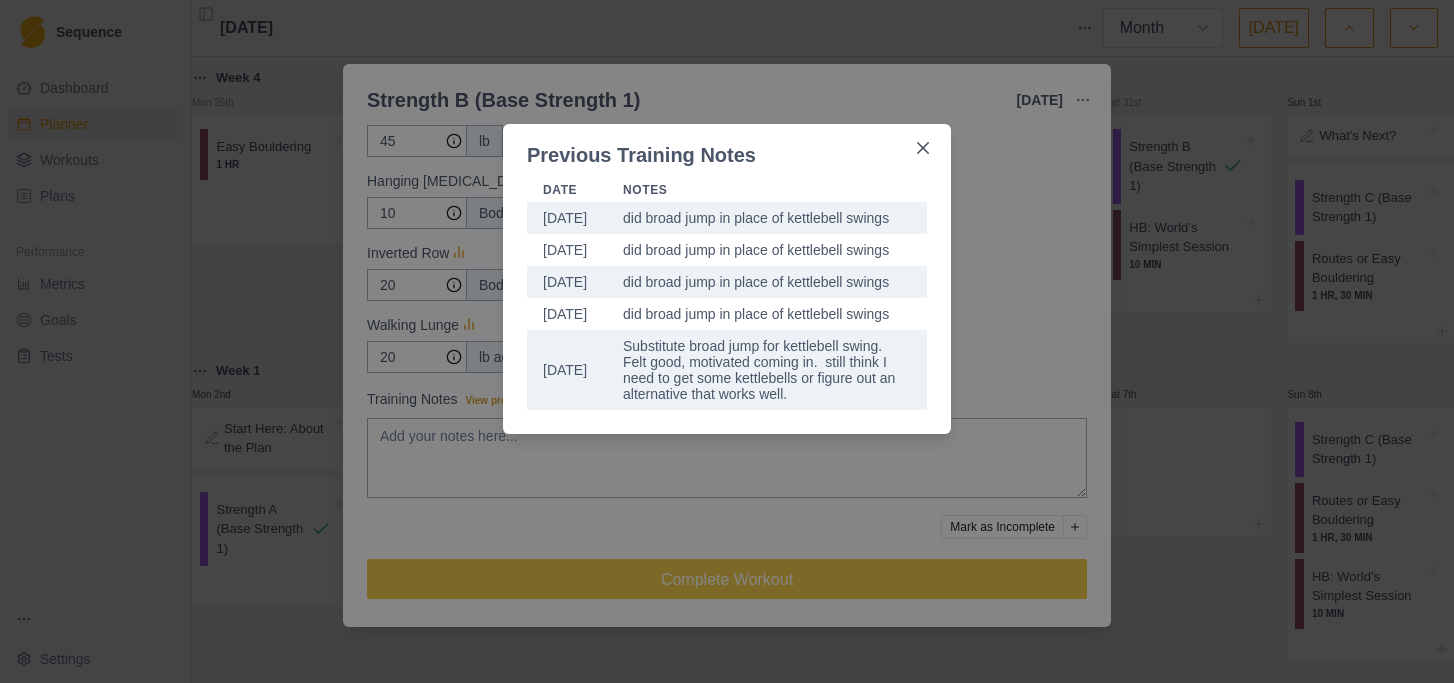 click on "Previous Training Notes Date Notes [DATE] did broad jump in place of kettlebell swings [DATE] did broad jump in place of kettlebell swings [DATE] did broad jump in place of kettlebell swings [DATE] did broad jump in place of kettlebell swings [DATE] Substitute broad jump for kettlebell swing.
Felt good, motivated coming in.  still think I need to get some kettlebells or figure out an alternative that works well." at bounding box center [727, 341] 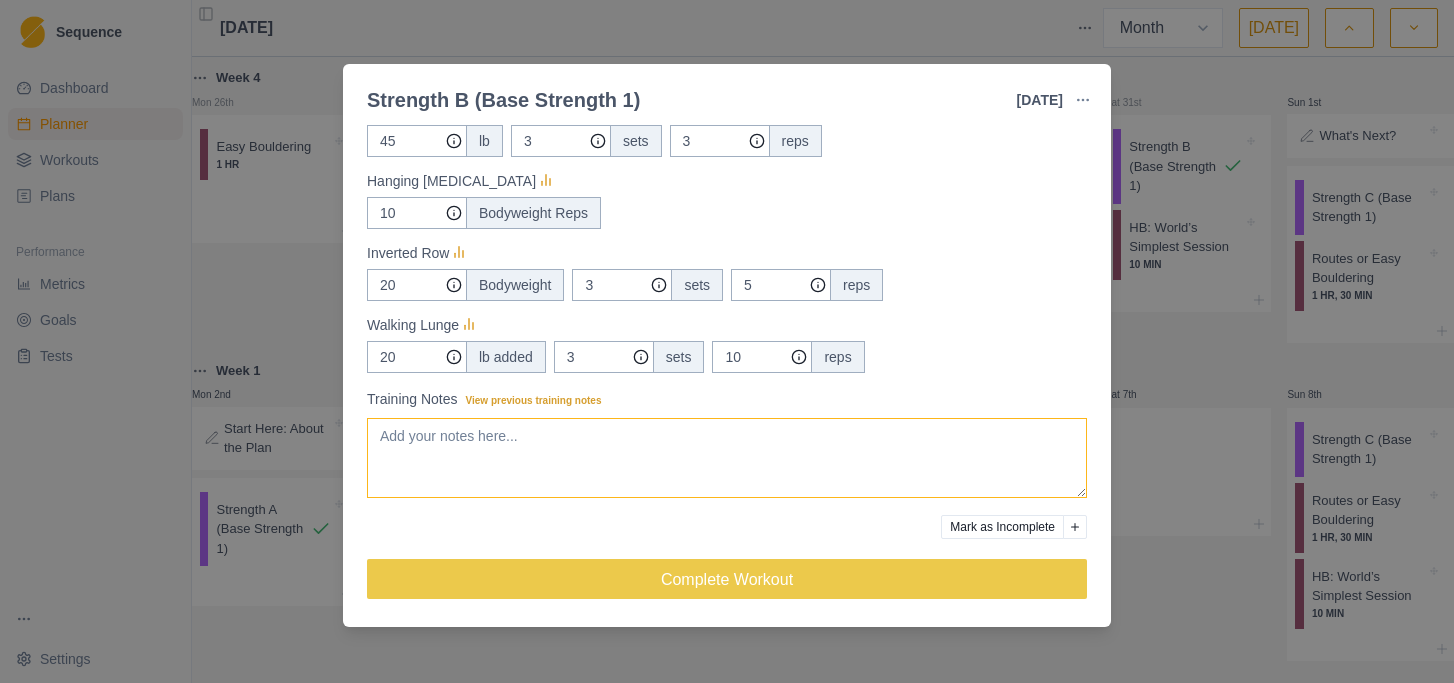 click on "Training Notes View previous training notes" at bounding box center [727, 458] 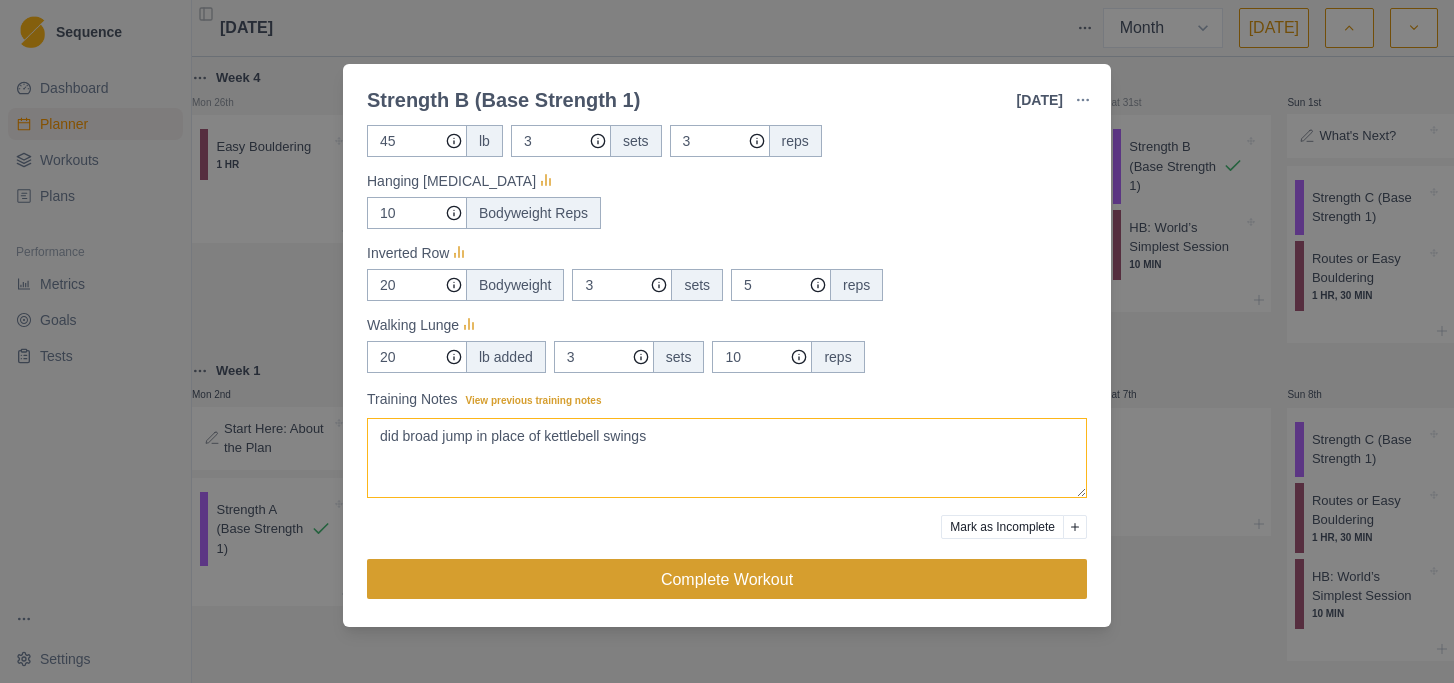 type on "did broad jump in place of kettlebell swings" 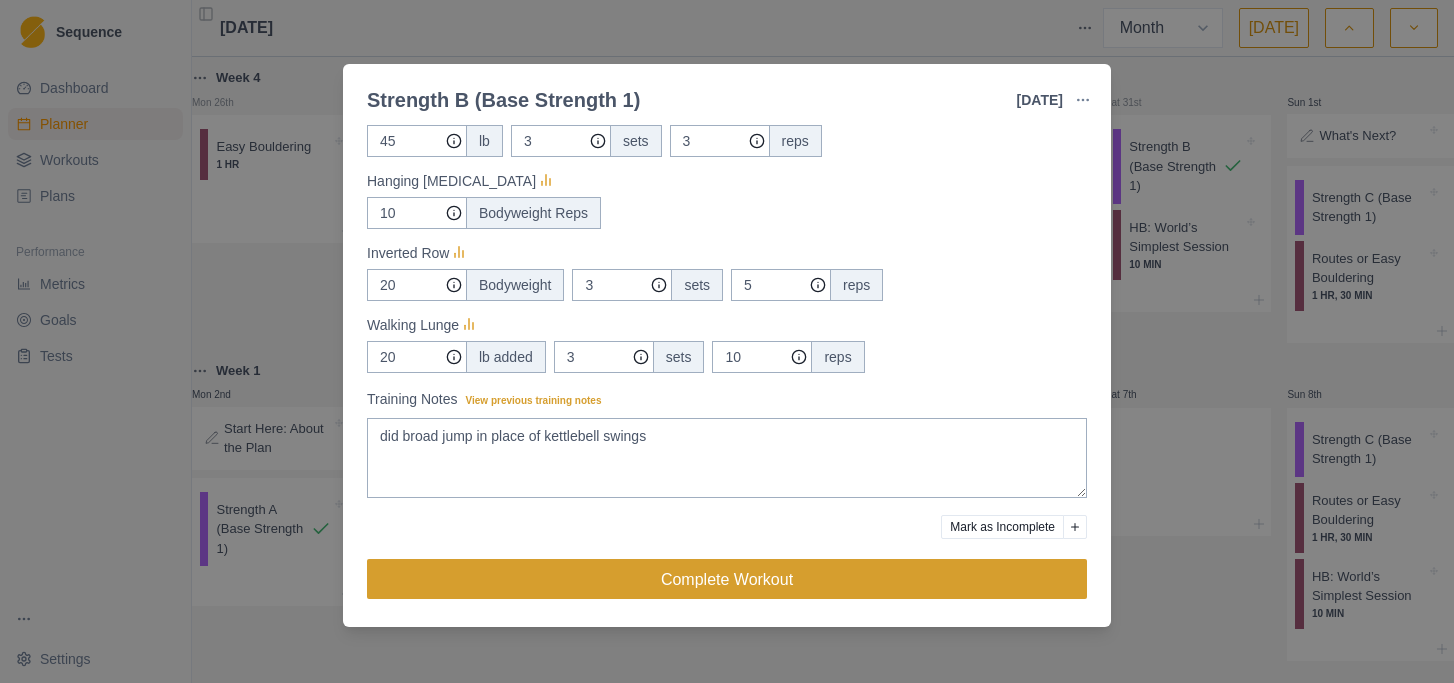 click on "Complete Workout" at bounding box center (727, 579) 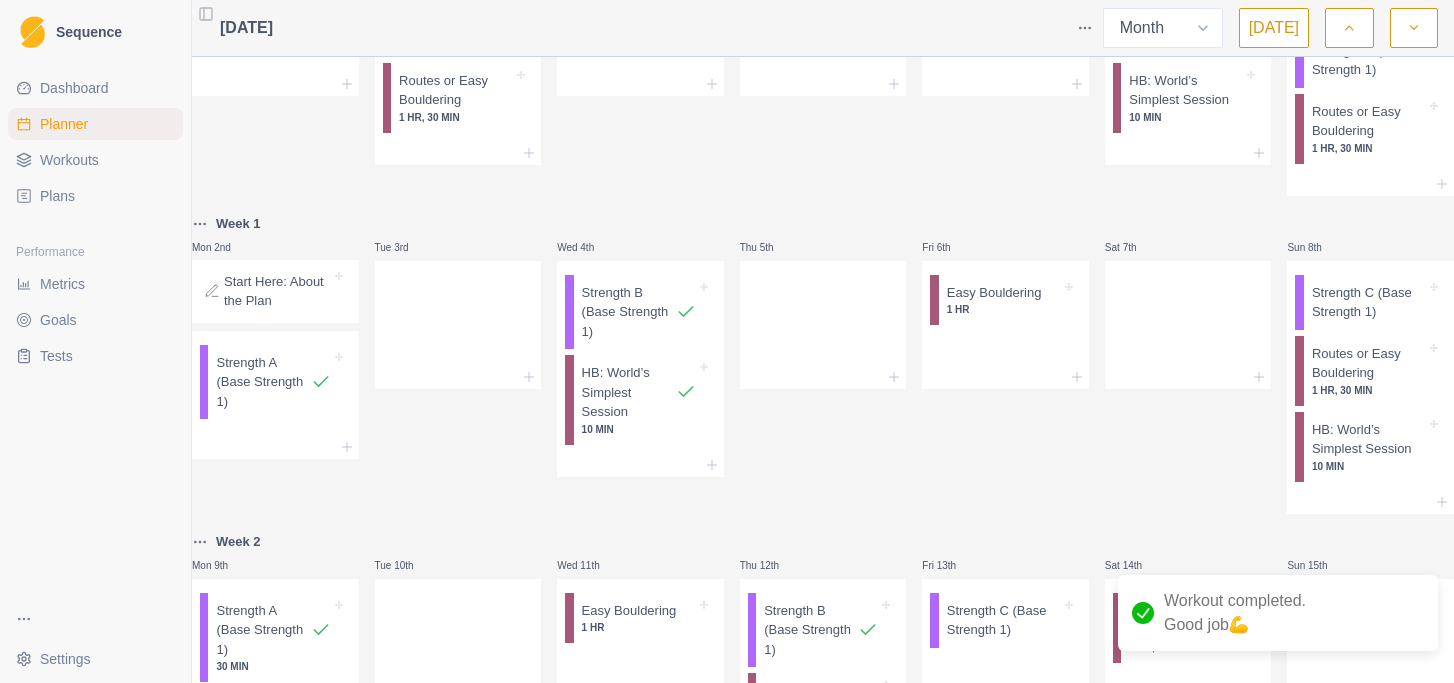 scroll, scrollTop: 0, scrollLeft: 0, axis: both 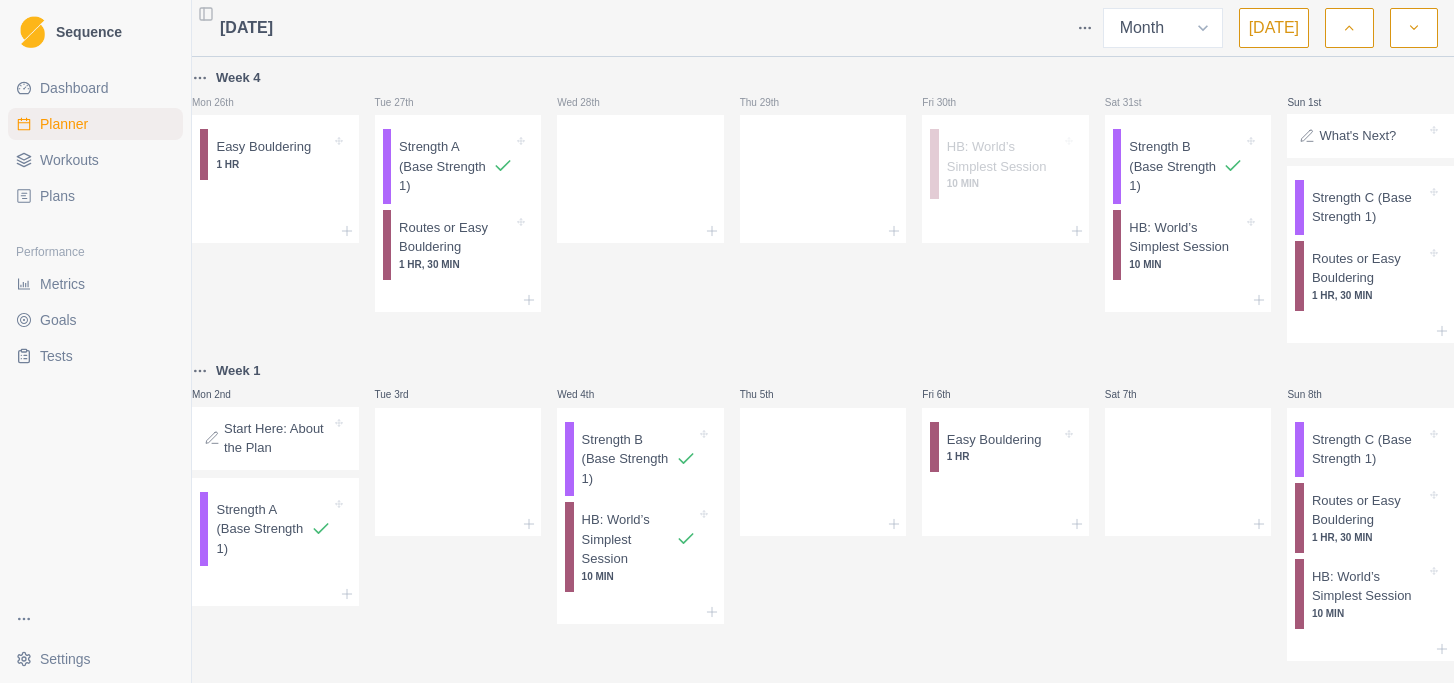 click on "[DATE]" at bounding box center [1274, 28] 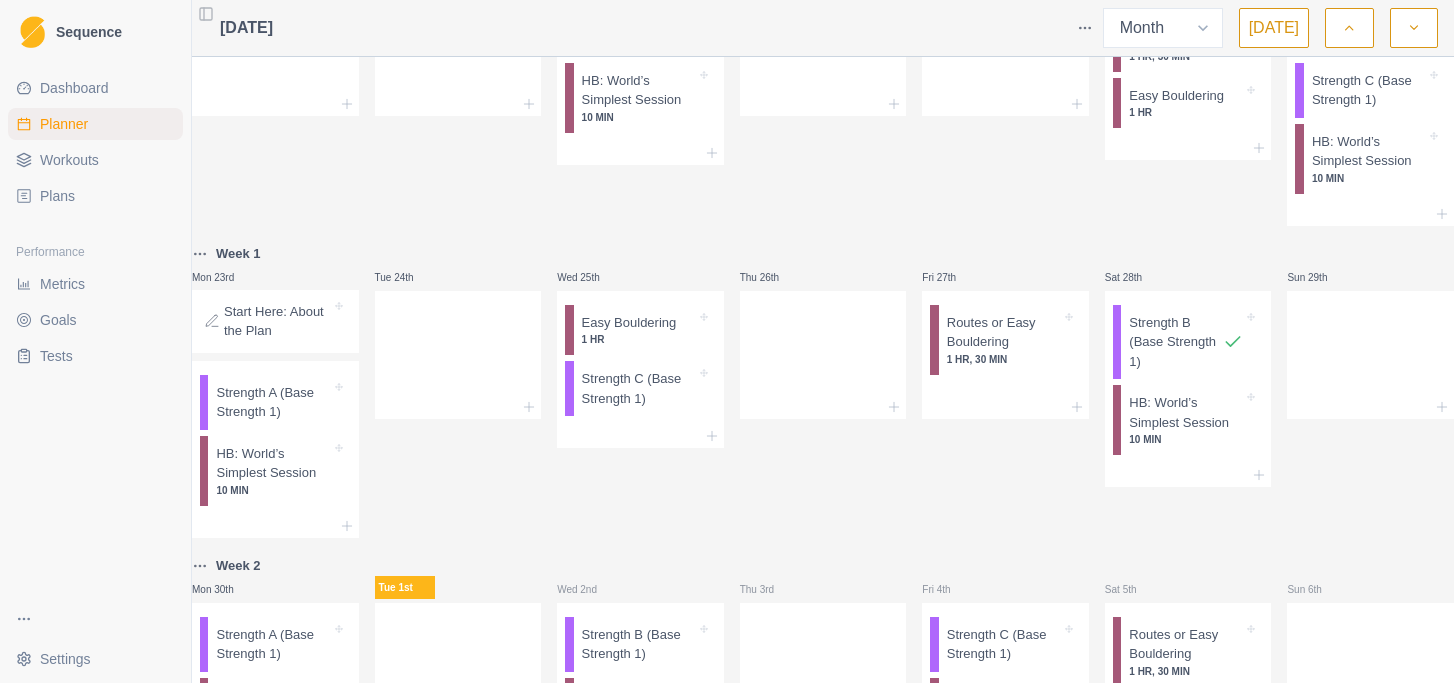 scroll, scrollTop: 1203, scrollLeft: 0, axis: vertical 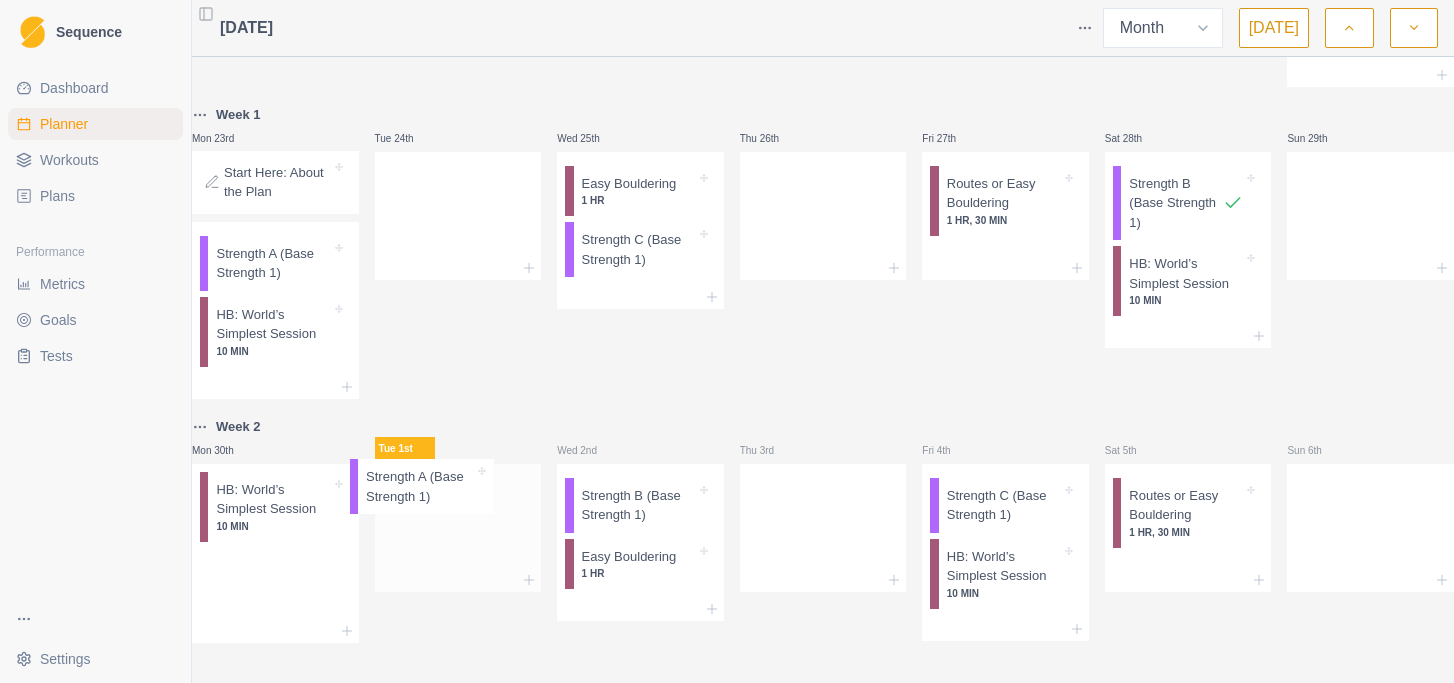drag, startPoint x: 288, startPoint y: 499, endPoint x: 442, endPoint y: 496, distance: 154.02922 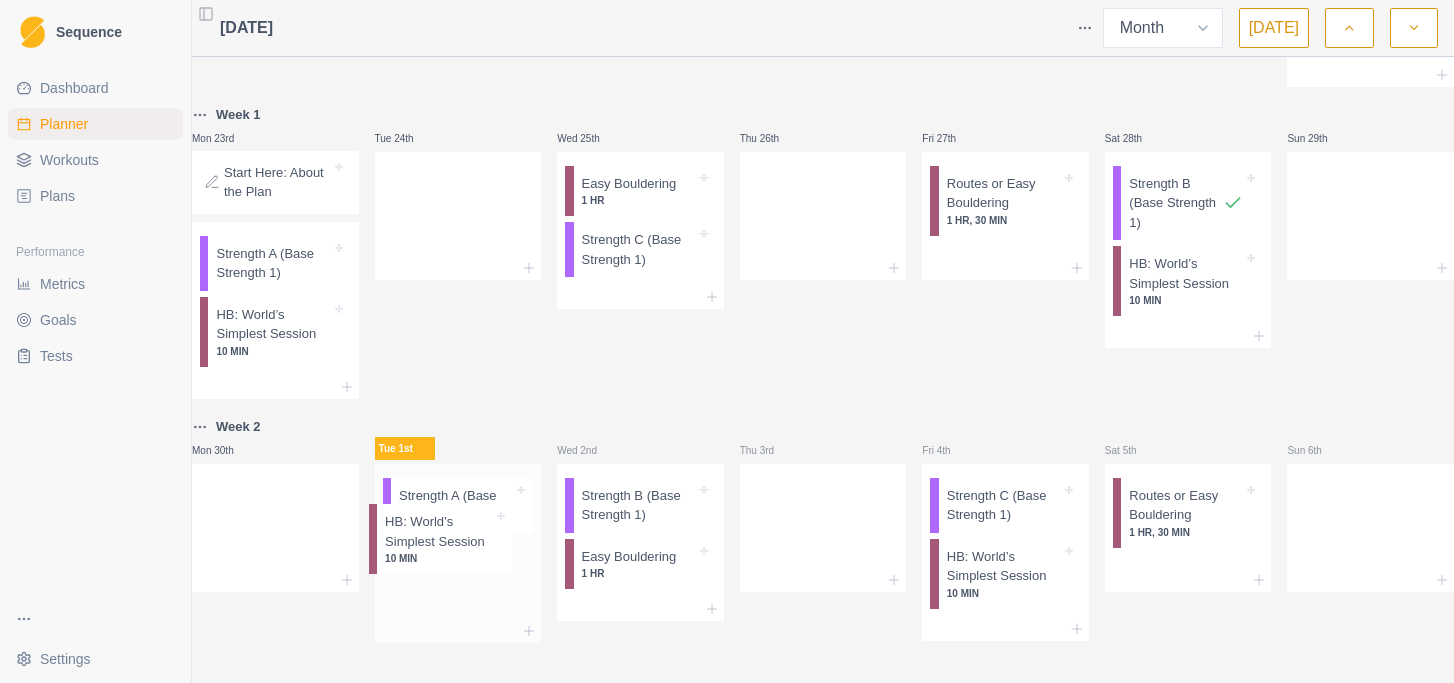 drag, startPoint x: 400, startPoint y: 516, endPoint x: 485, endPoint y: 567, distance: 99.12618 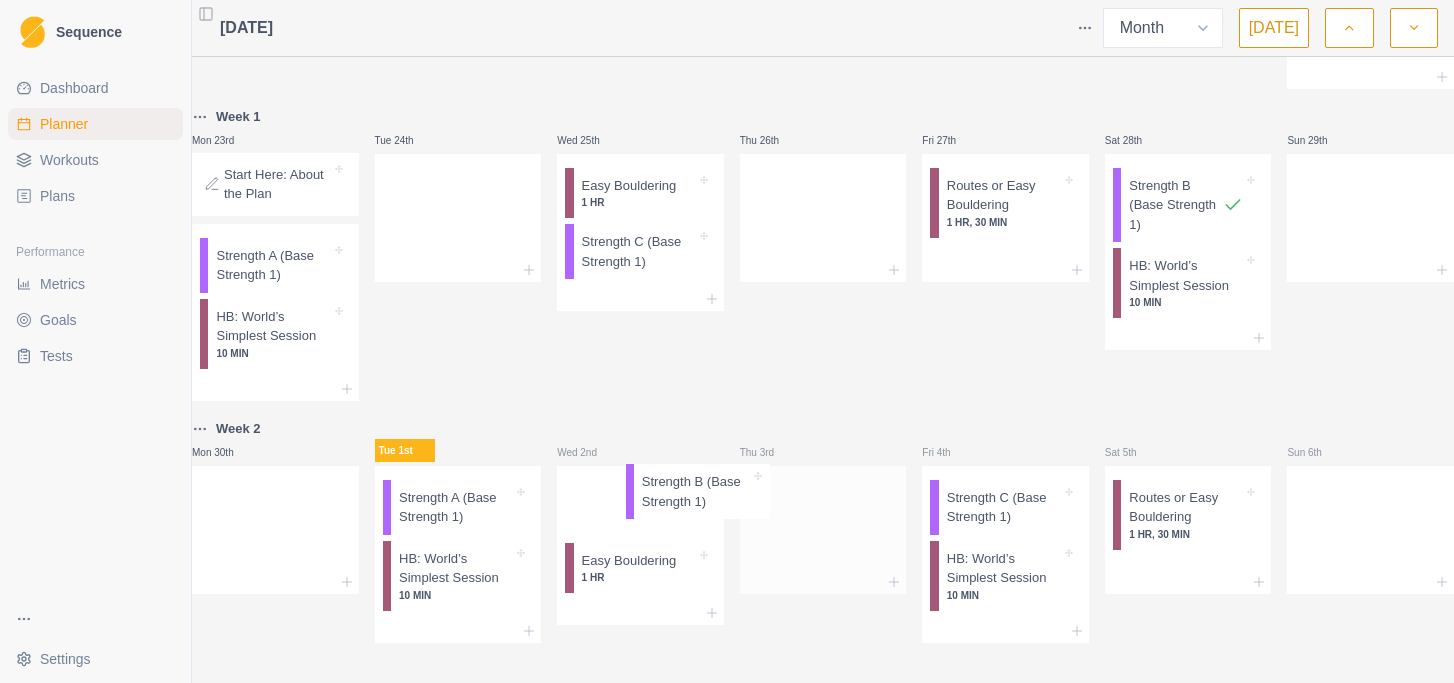 drag, startPoint x: 654, startPoint y: 484, endPoint x: 797, endPoint y: 491, distance: 143.17122 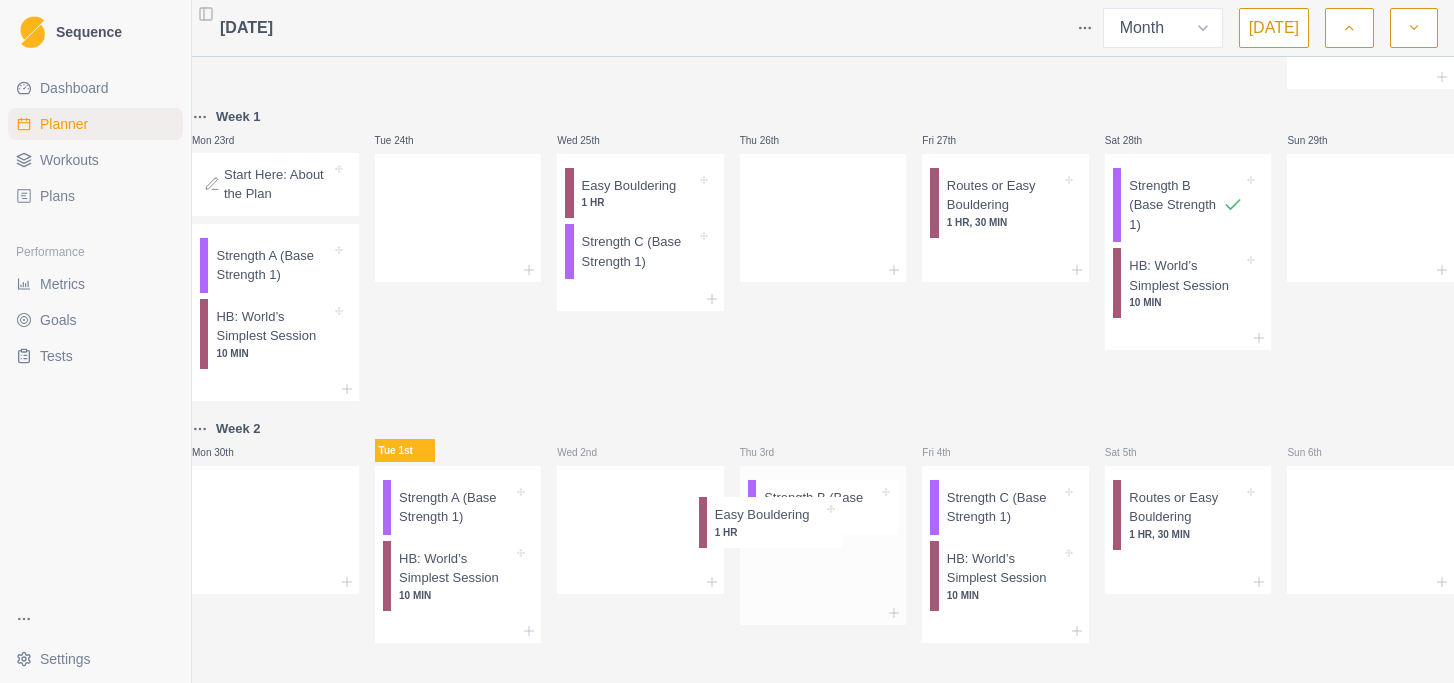 drag, startPoint x: 675, startPoint y: 499, endPoint x: 825, endPoint y: 555, distance: 160.11246 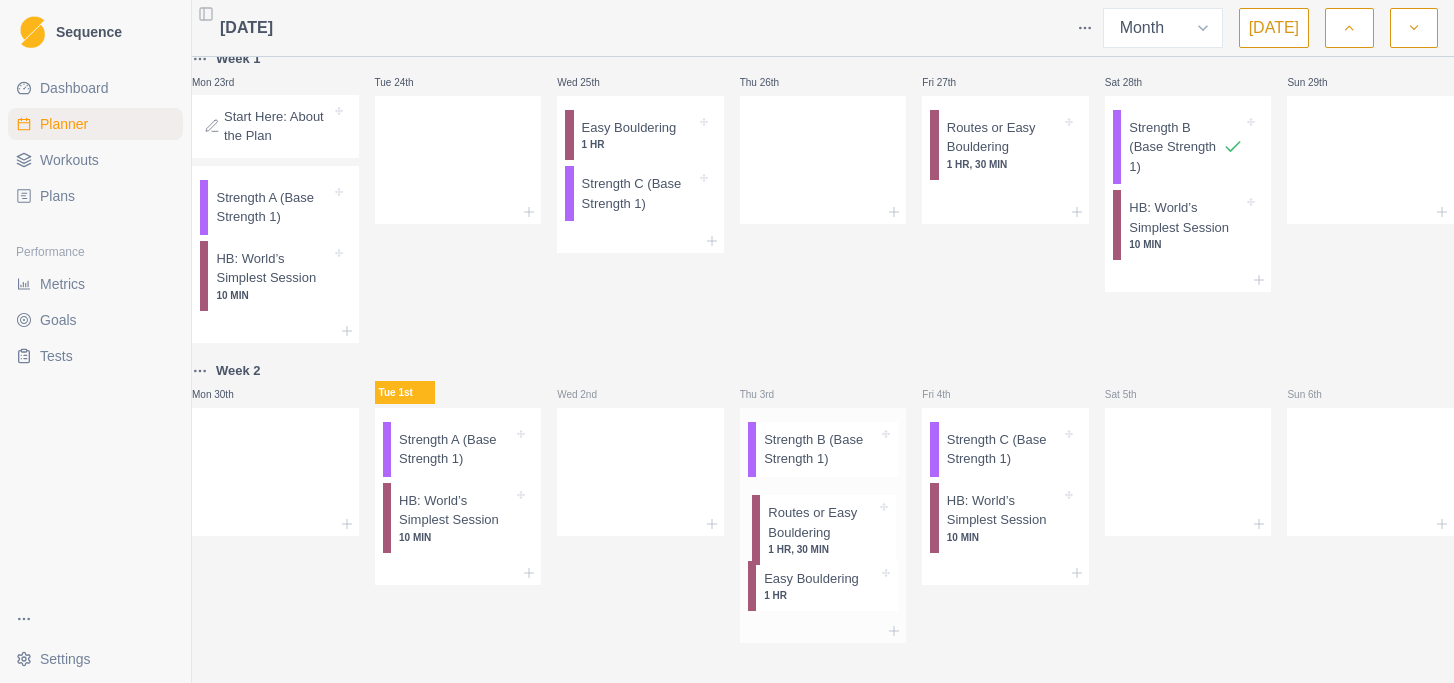 drag, startPoint x: 1024, startPoint y: 524, endPoint x: 802, endPoint y: 505, distance: 222.81158 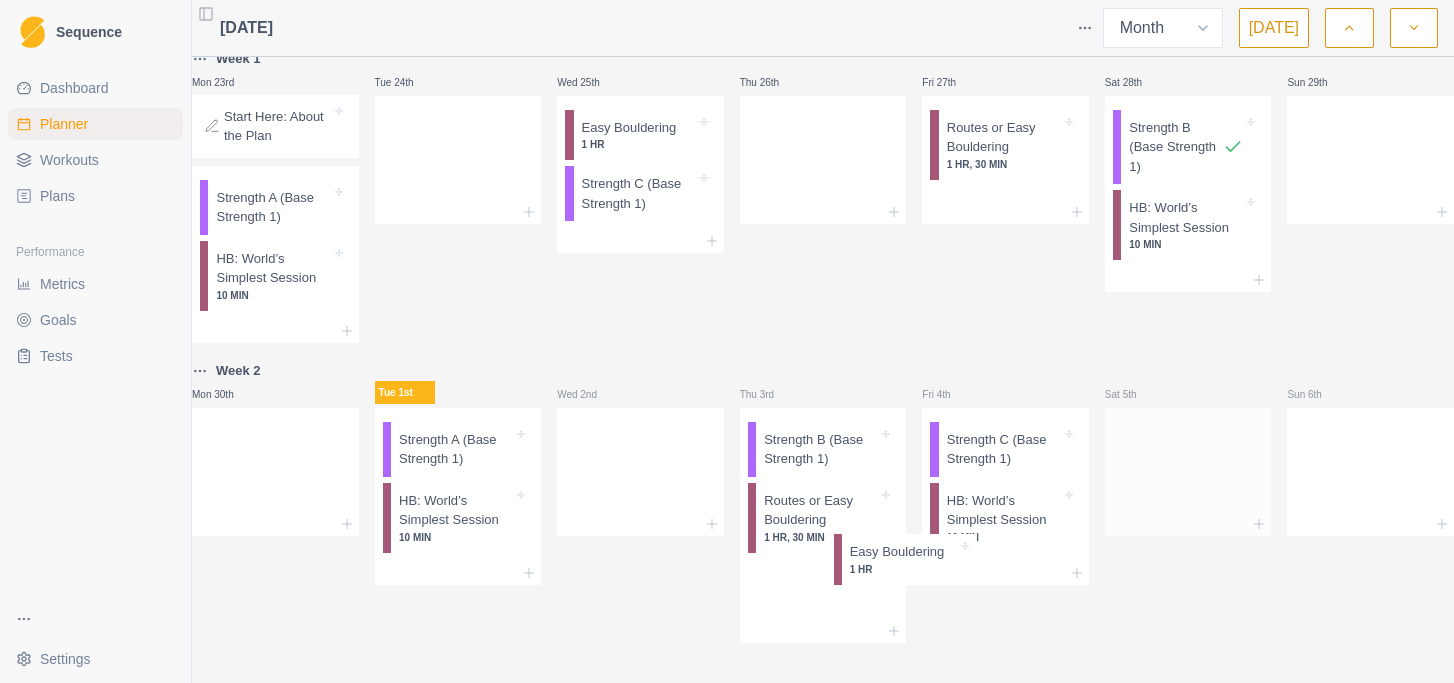 scroll, scrollTop: 1251, scrollLeft: 0, axis: vertical 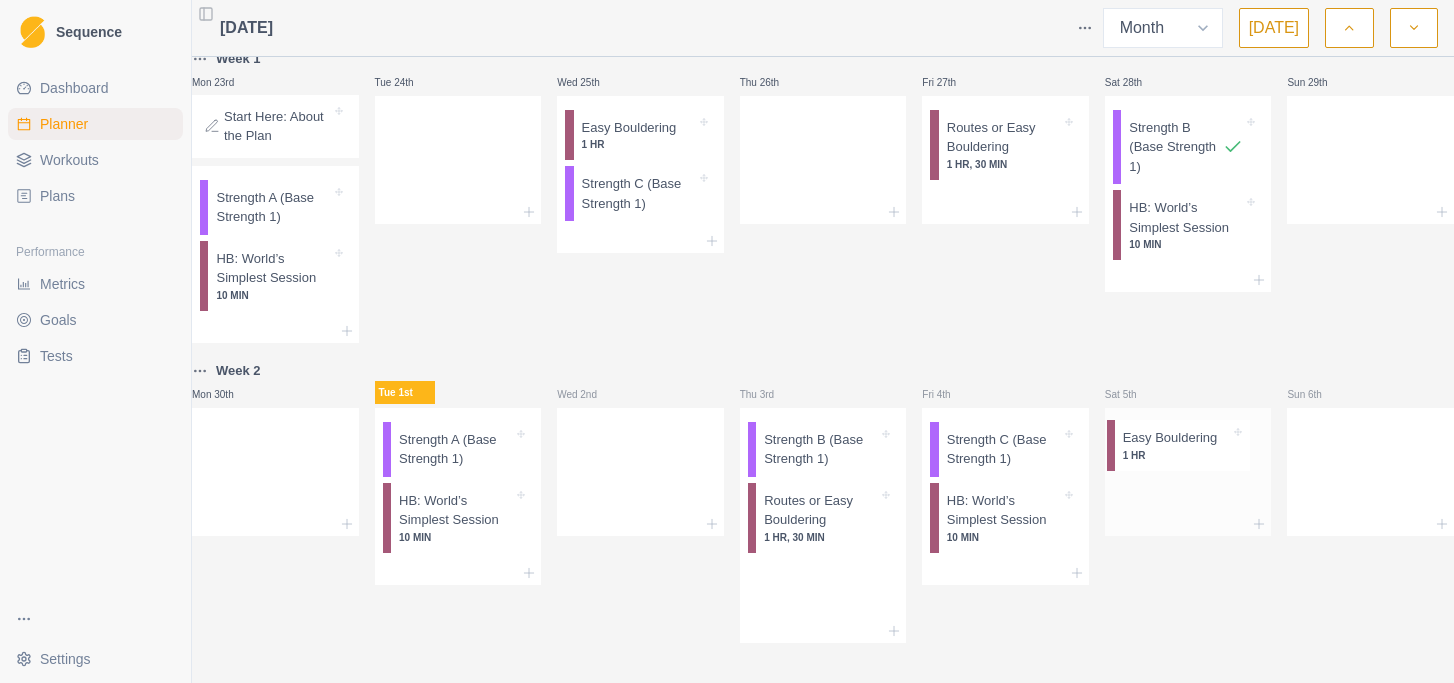 drag, startPoint x: 900, startPoint y: 557, endPoint x: 1173, endPoint y: 443, distance: 295.84625 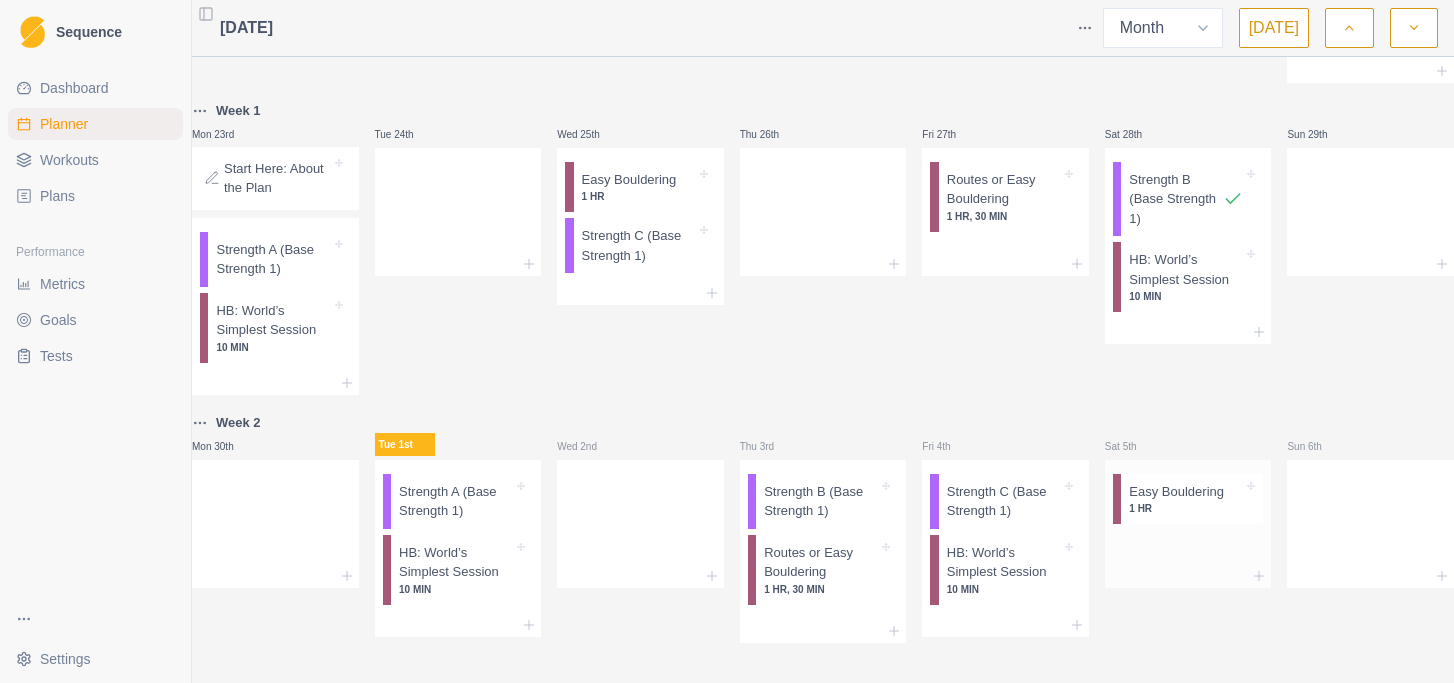 scroll, scrollTop: 1203, scrollLeft: 0, axis: vertical 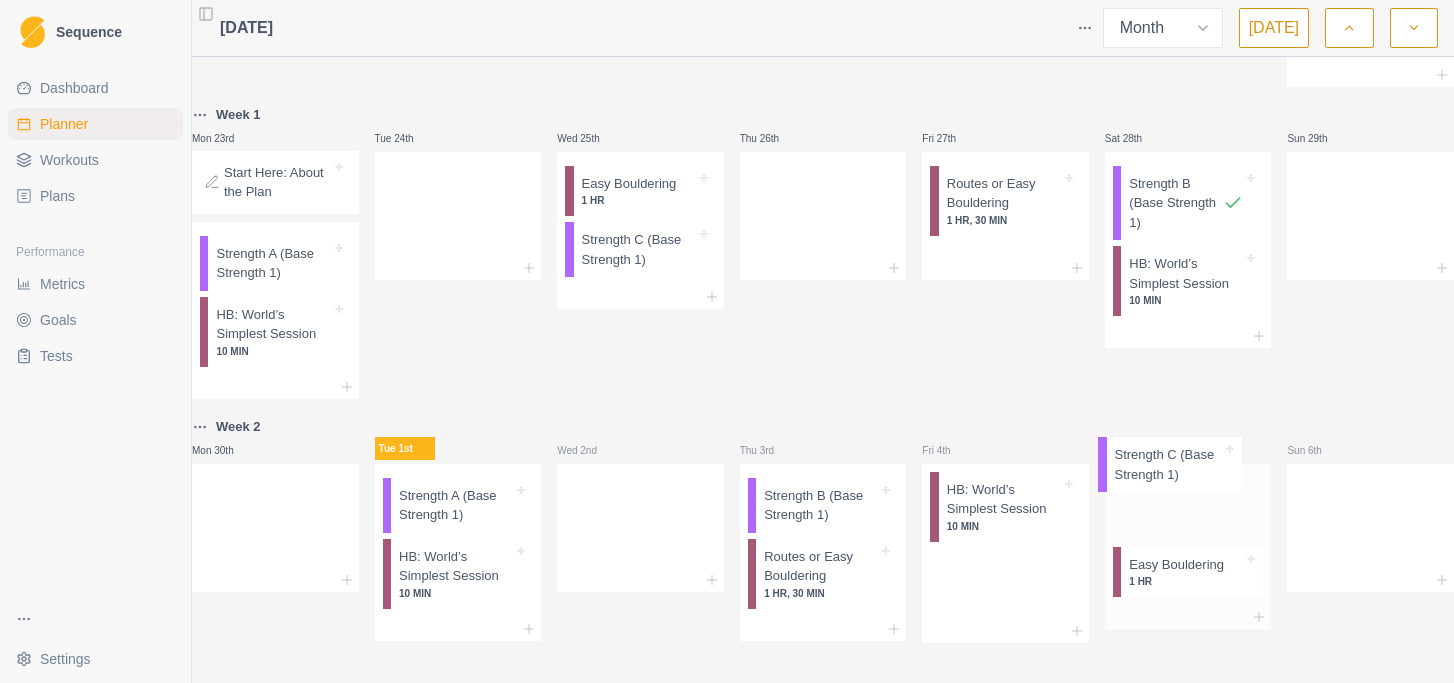 drag, startPoint x: 992, startPoint y: 500, endPoint x: 1189, endPoint y: 473, distance: 198.84164 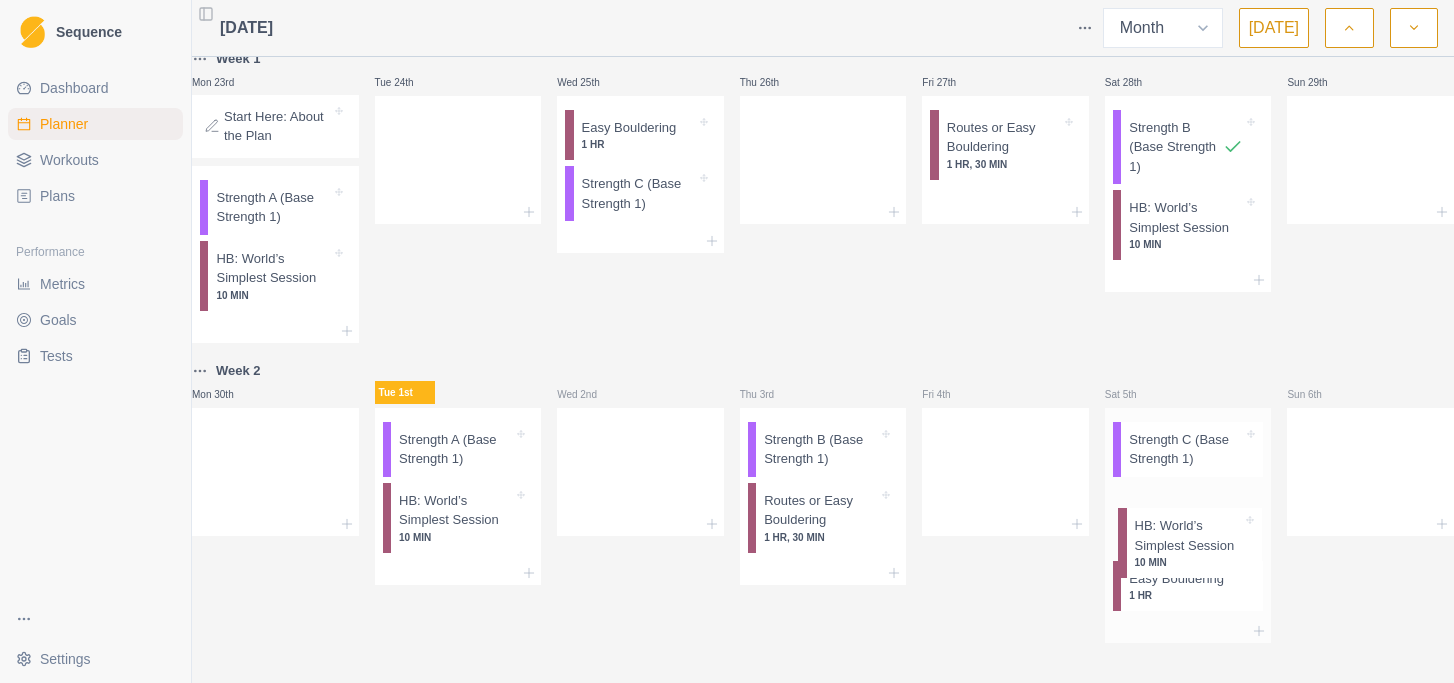 scroll, scrollTop: 1244, scrollLeft: 0, axis: vertical 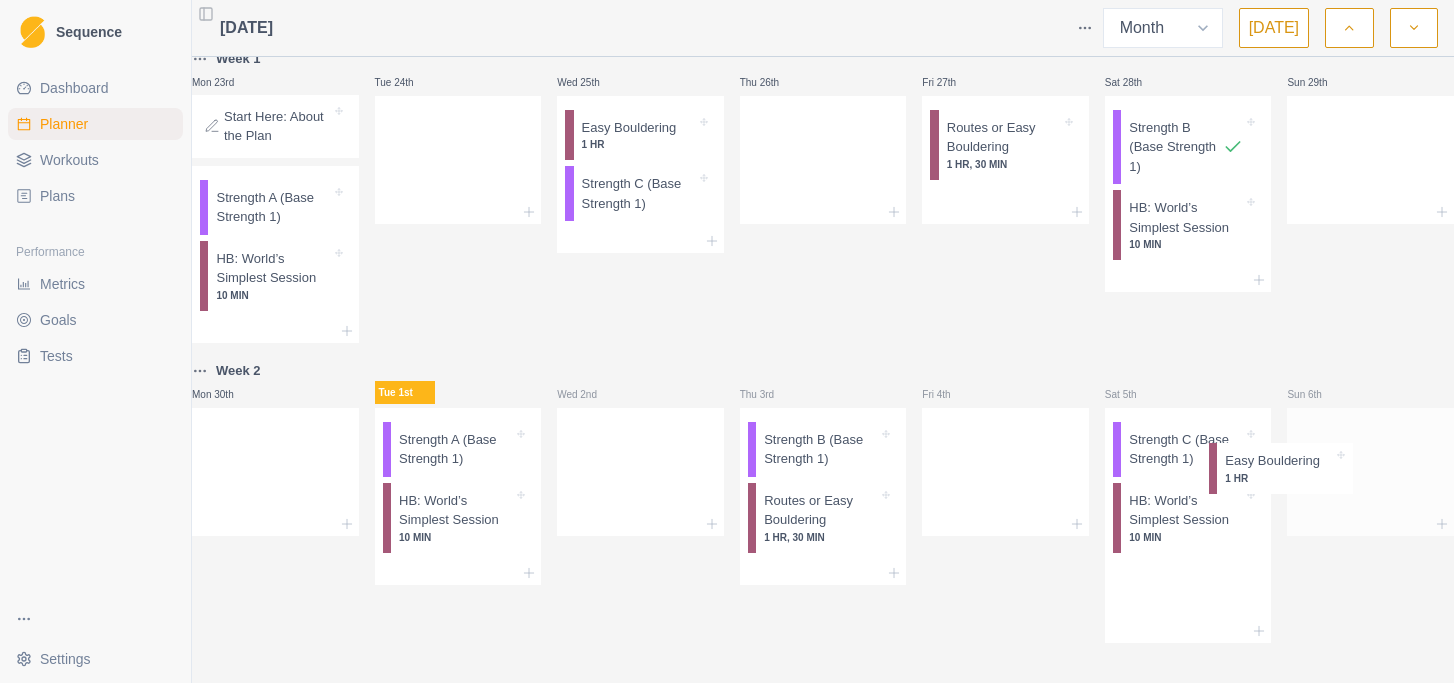 drag, startPoint x: 1182, startPoint y: 580, endPoint x: 1314, endPoint y: 445, distance: 188.80943 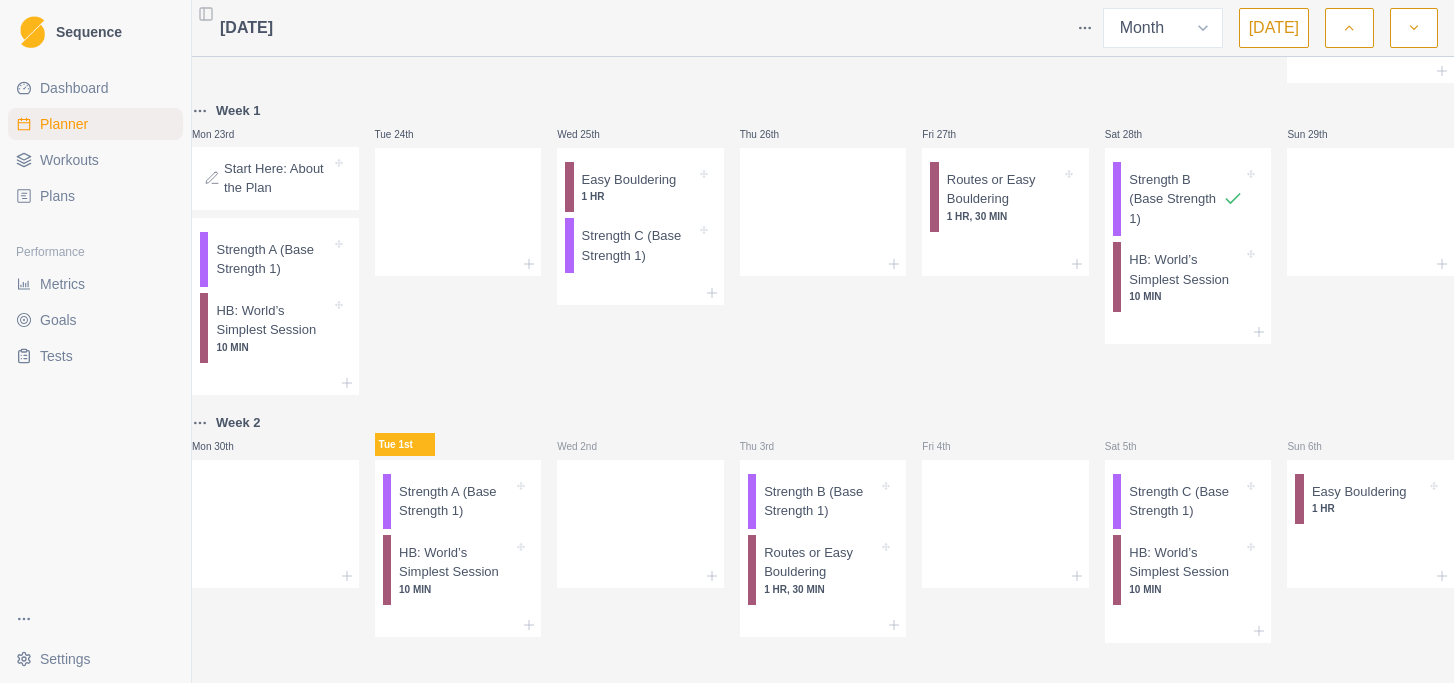 scroll, scrollTop: 1203, scrollLeft: 0, axis: vertical 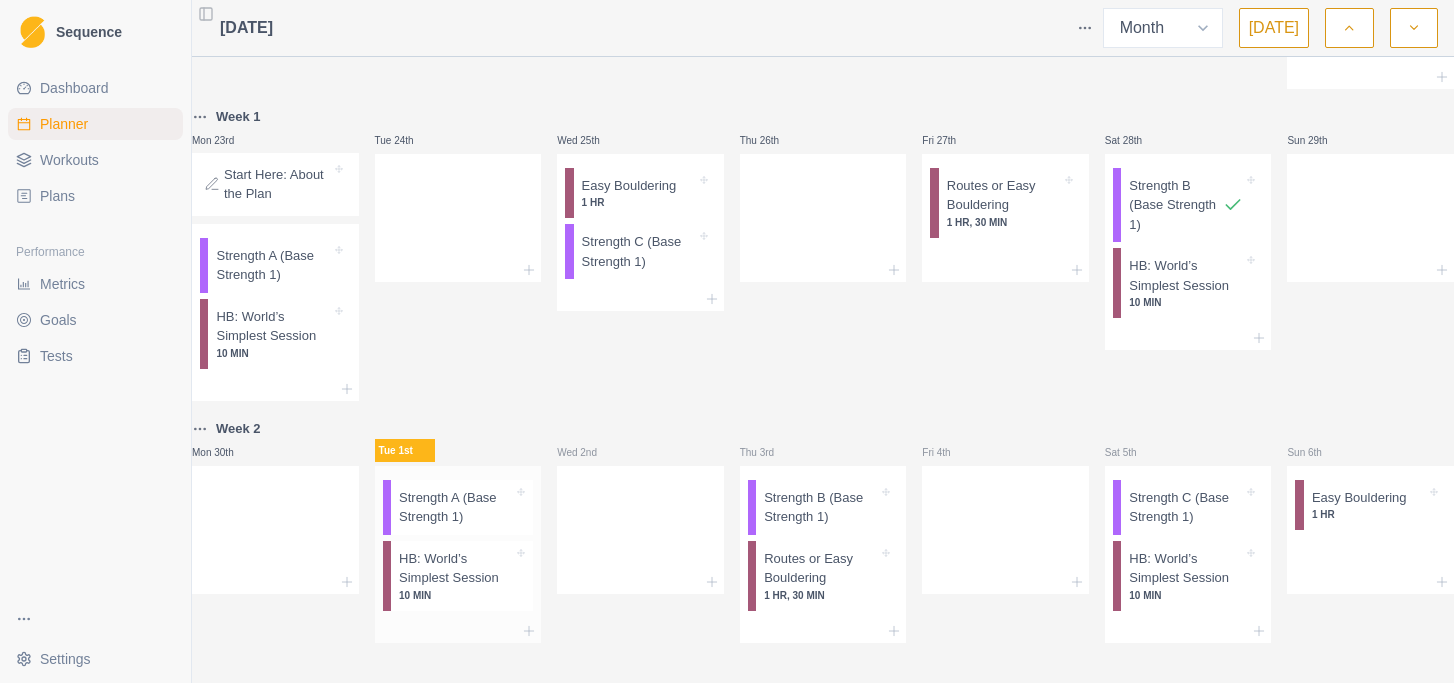click on "Strength A (Base Strength 1)" at bounding box center (462, 507) 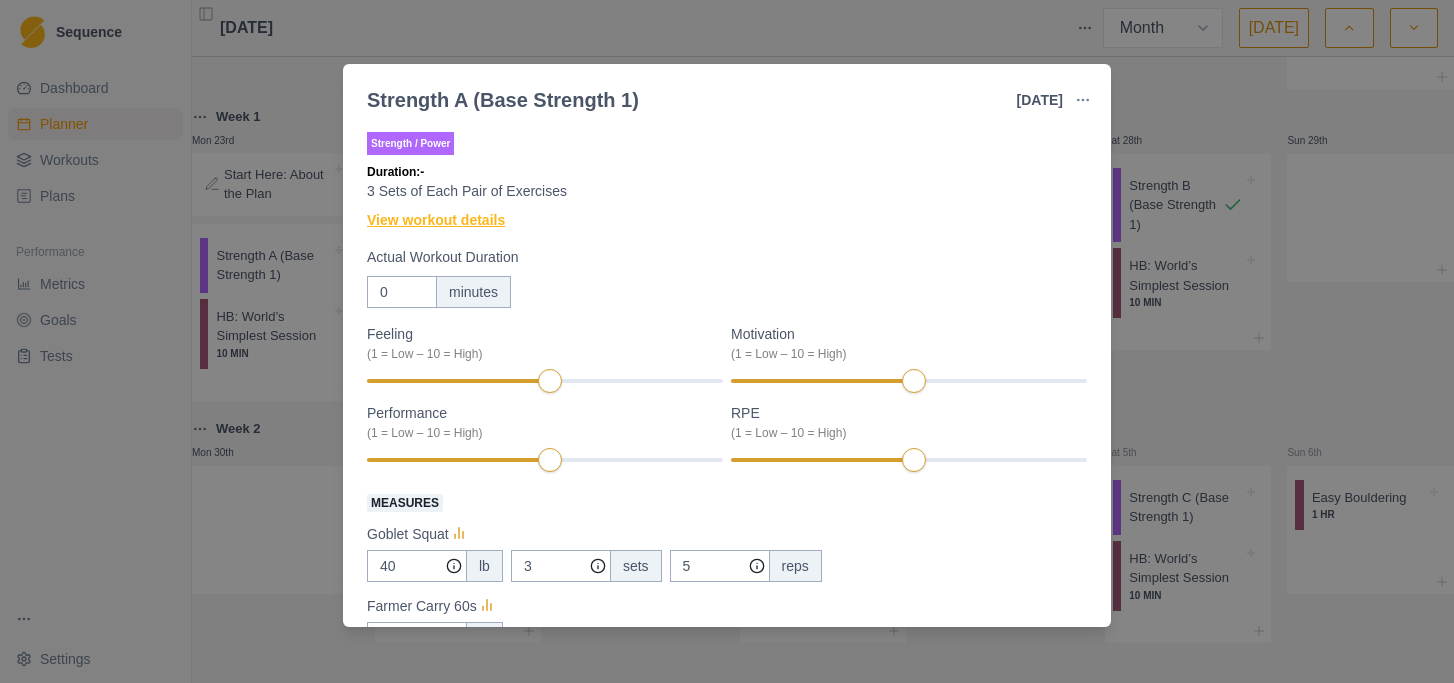 click on "View workout details" at bounding box center [436, 220] 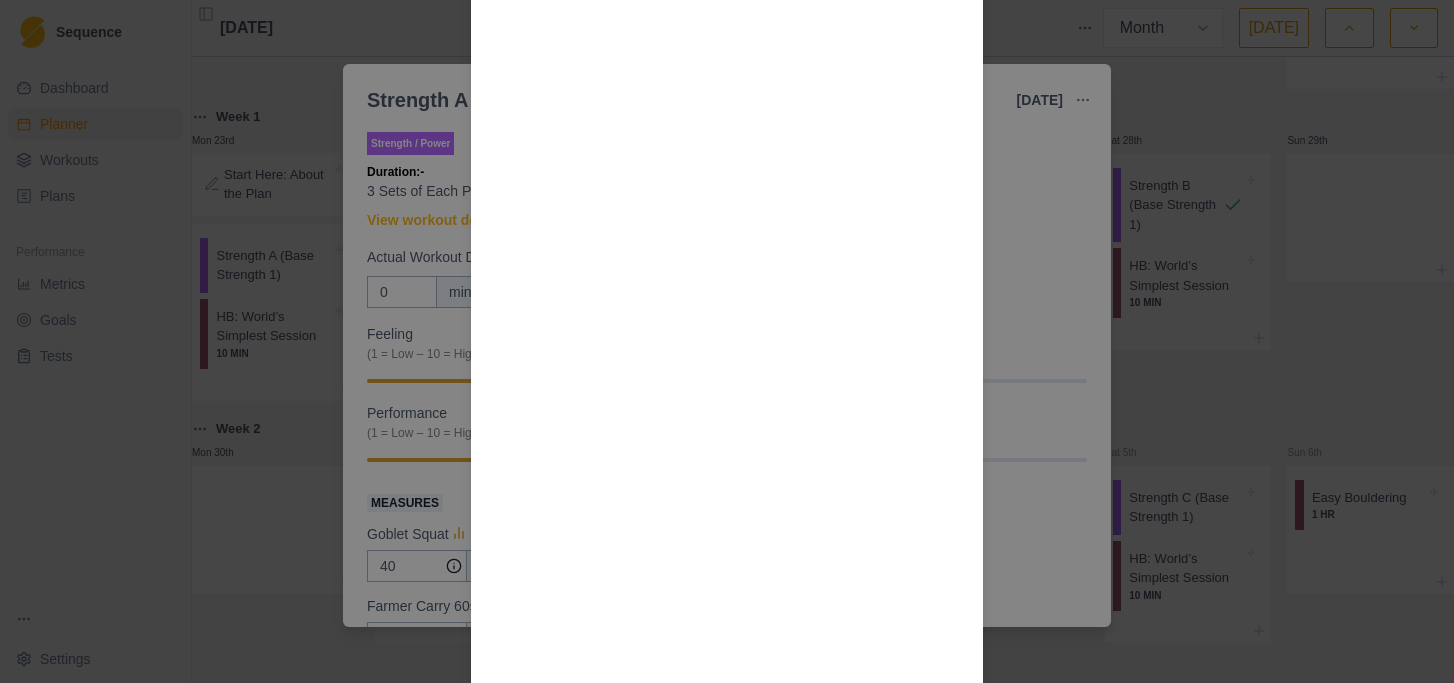 scroll, scrollTop: 1320, scrollLeft: 0, axis: vertical 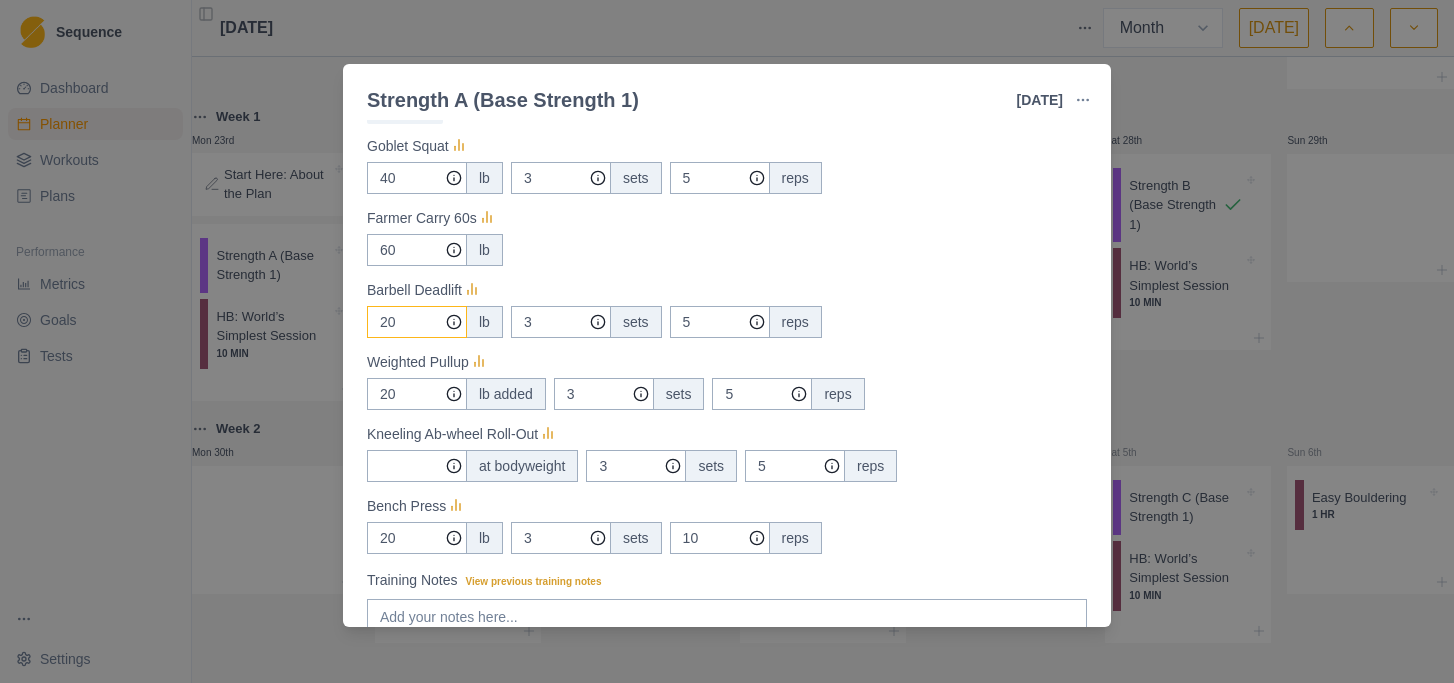 drag, startPoint x: 409, startPoint y: 322, endPoint x: 378, endPoint y: 323, distance: 31.016125 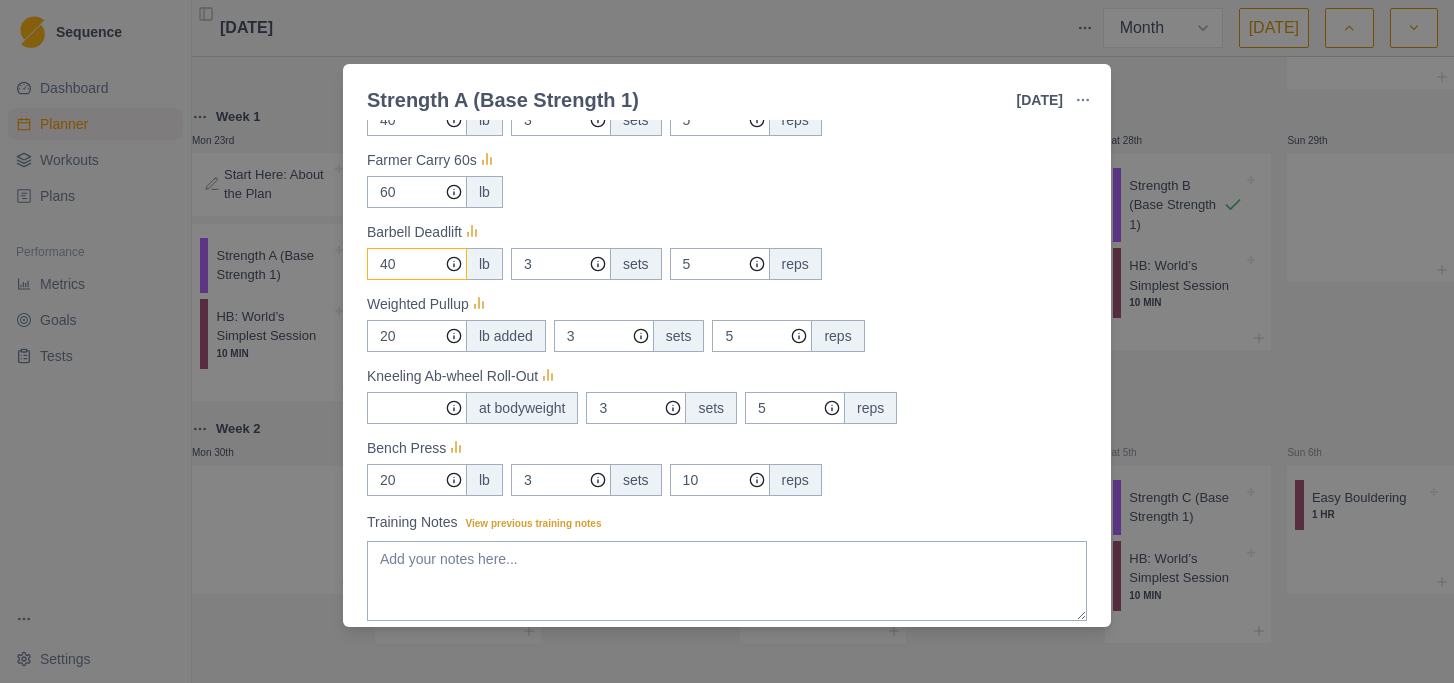 scroll, scrollTop: 451, scrollLeft: 0, axis: vertical 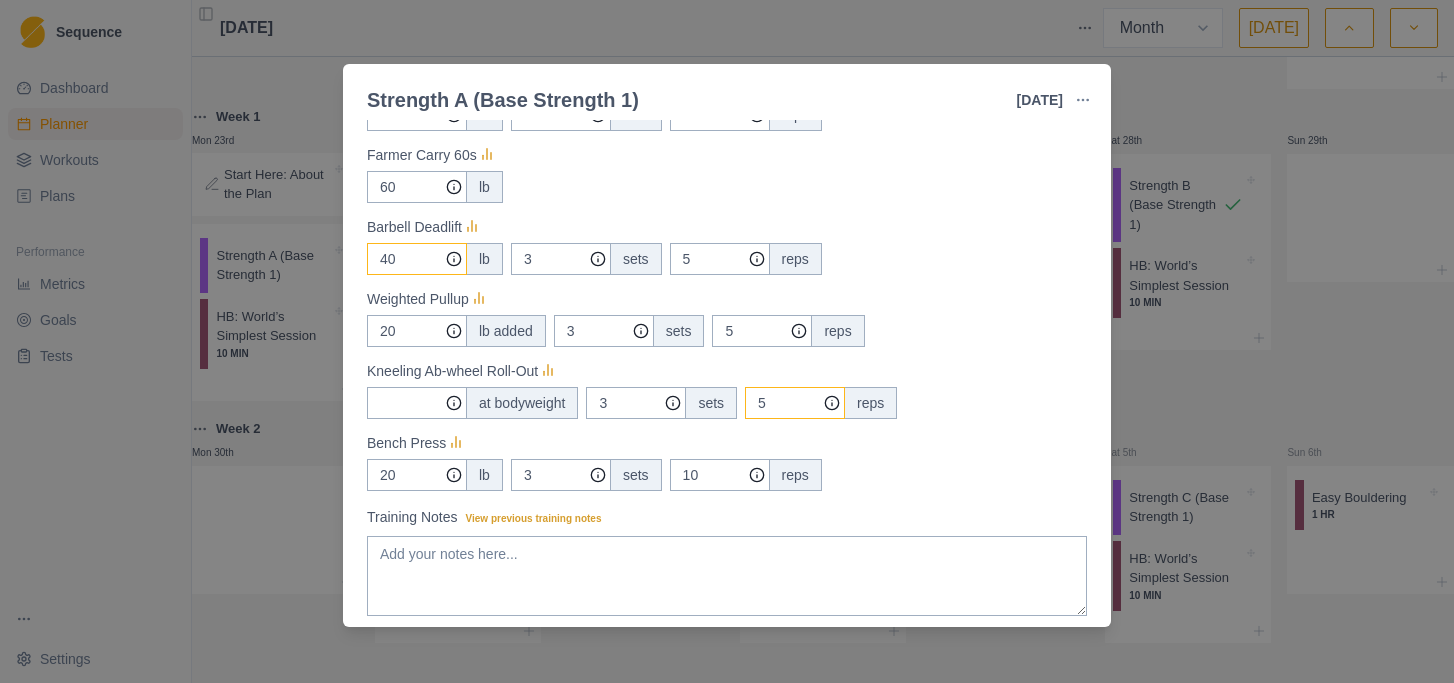 type on "40" 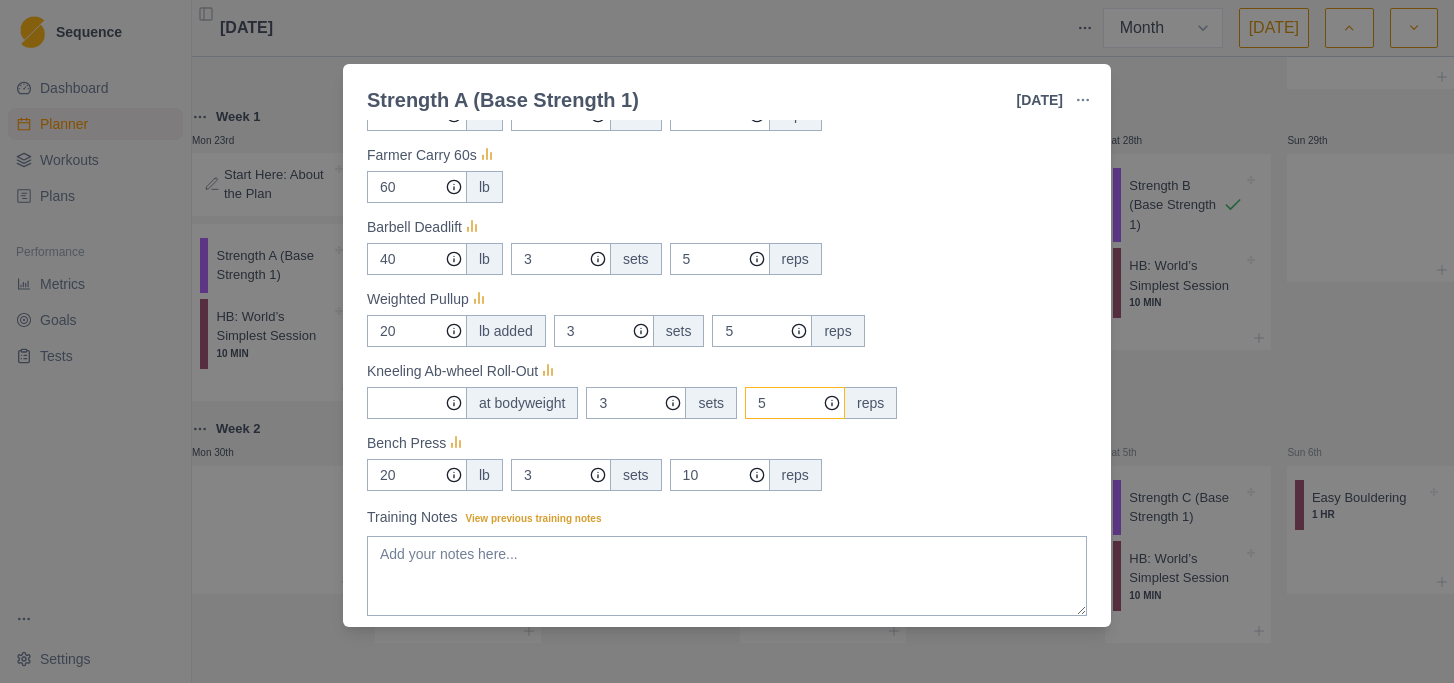 drag, startPoint x: 789, startPoint y: 404, endPoint x: 745, endPoint y: 402, distance: 44.04543 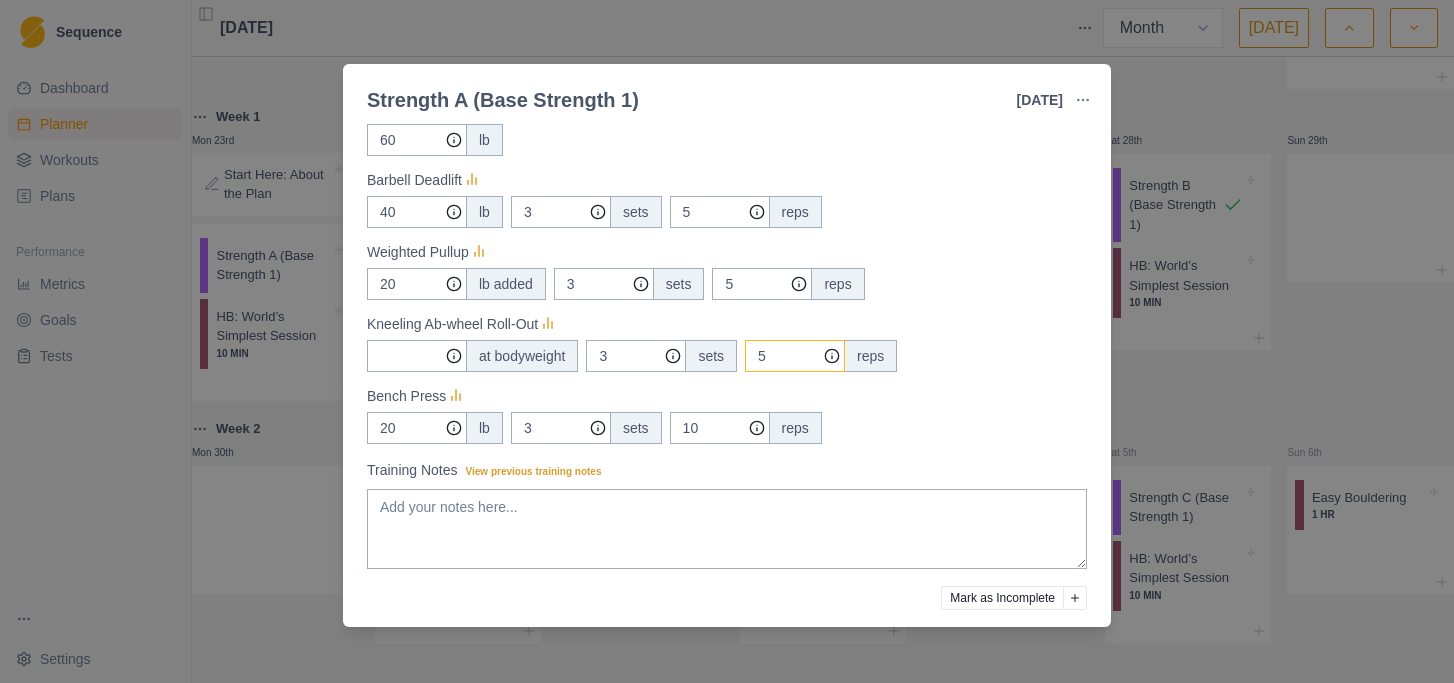 scroll, scrollTop: 569, scrollLeft: 0, axis: vertical 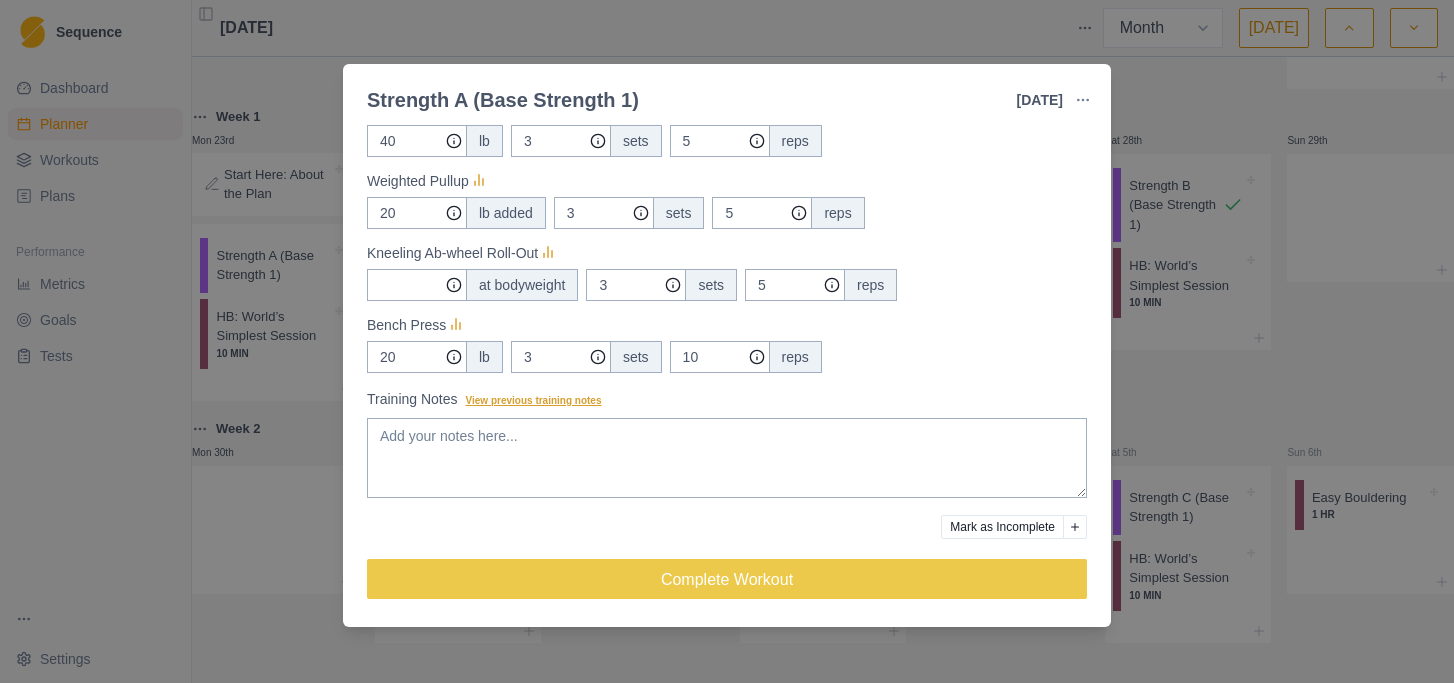 click on "View previous training notes" at bounding box center [534, 400] 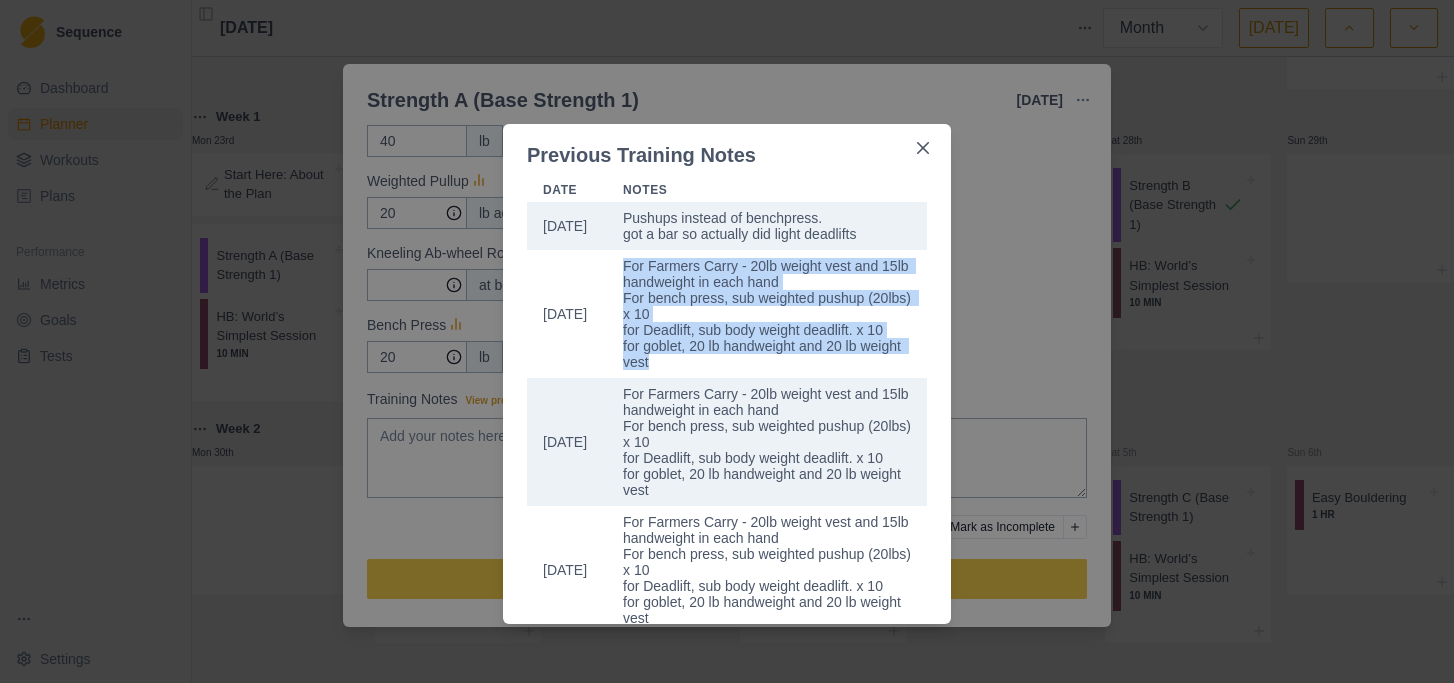 drag, startPoint x: 702, startPoint y: 382, endPoint x: 622, endPoint y: 275, distance: 133.60014 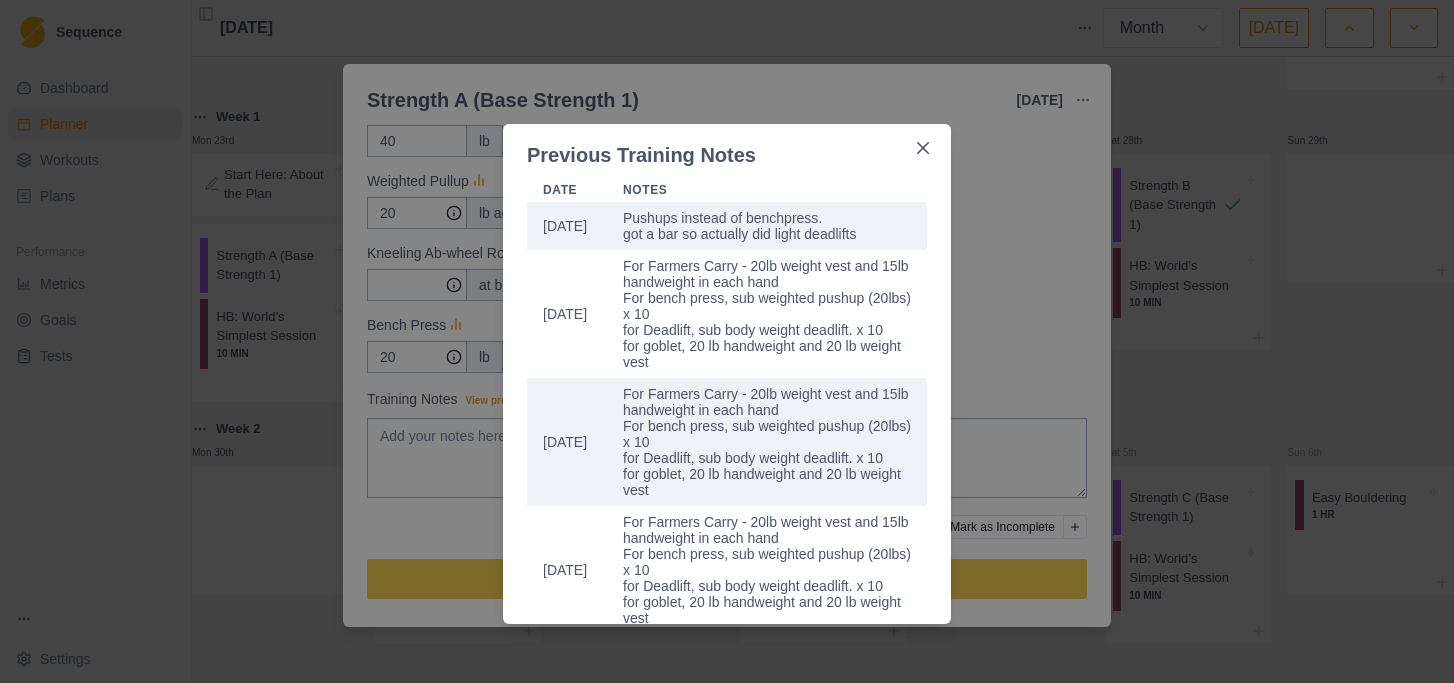 click on "Previous Training Notes Date Notes [DATE] Pushups instead of benchpress.
got a bar so actually did light deadlifts
[DATE] For Farmers Carry - 20lb weight vest and 15lb handweight in each hand
For bench press, sub weighted pushup (20lbs) x 10
for Deadlift, sub body weight deadlift. x 10
for goblet, 20 lb handweight and 20 lb weight vest [DATE] For Farmers Carry - 20lb weight vest and 15lb handweight in each hand
For bench press, sub weighted pushup (20lbs) x 10
for Deadlift, sub body weight deadlift. x 10
for goblet, 20 lb handweight and 20 lb weight vest [DATE] For Farmers Carry - 20lb weight vest and 15lb handweight in each hand
For bench press, sub weighted pushup (20lbs) x 10
for Deadlift, sub body weight deadlift. x 10
for goblet, 20 lb handweight and 20 lb weight vest [DATE] pushups instead of benchpress - 10 reps, no added weight to preserve back
forgot to add weight for first round of pullups
didnt add weight vest for farmers carry - to preserve back
bodyweight deadlifts x 10 instead of [DATE] 6" at bounding box center [727, 341] 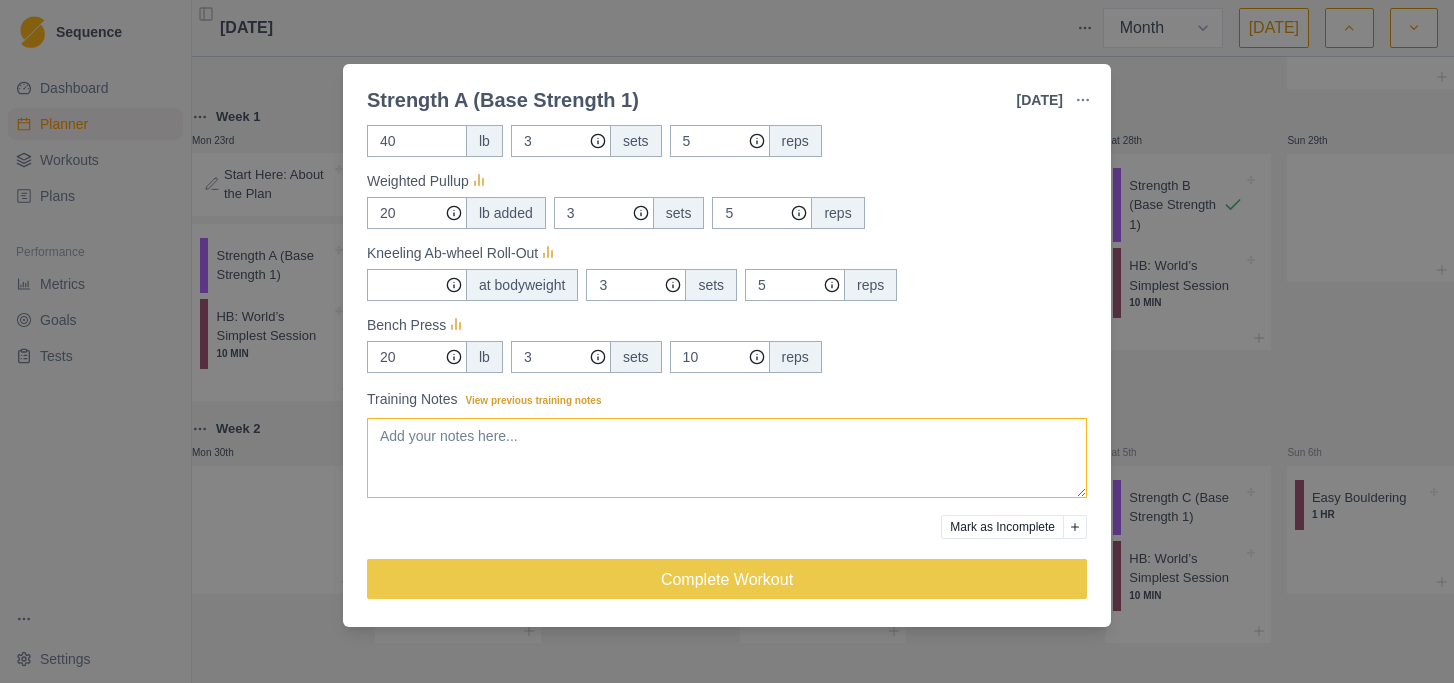 click on "Training Notes View previous training notes" at bounding box center (727, 458) 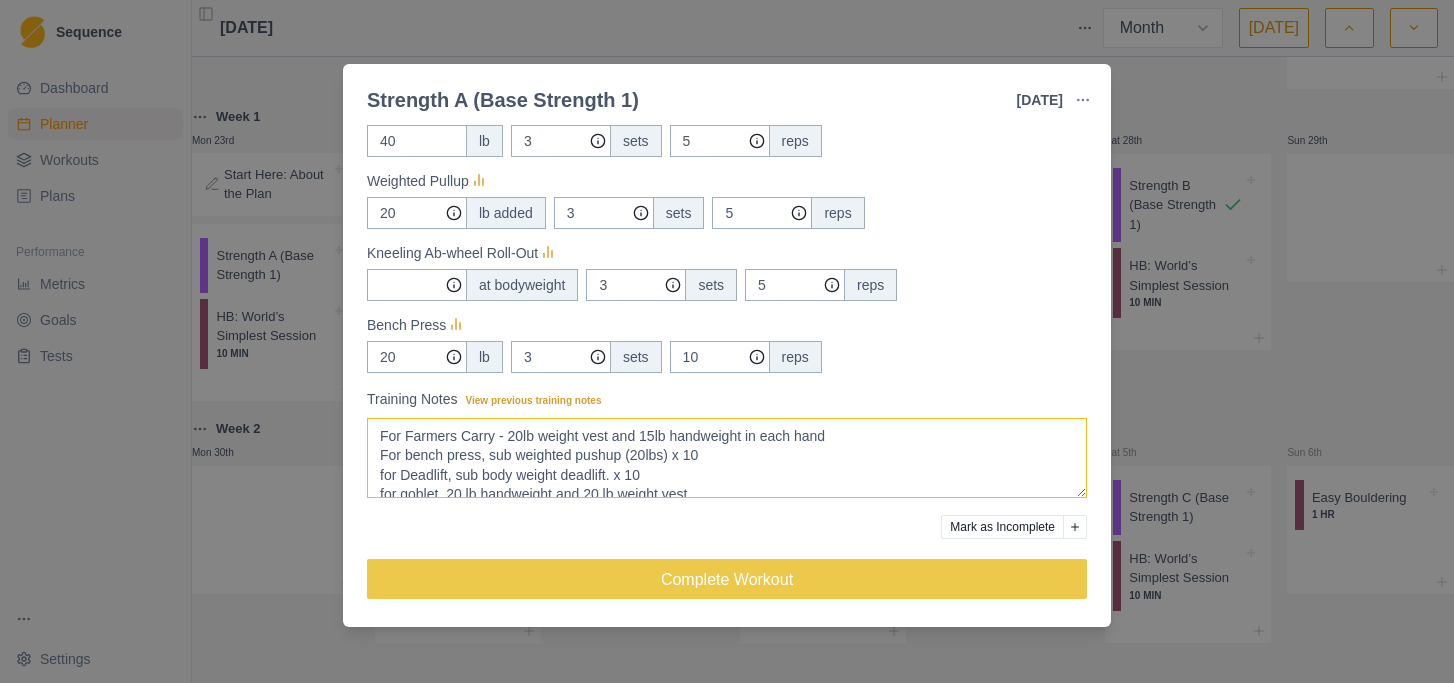 scroll, scrollTop: 5, scrollLeft: 0, axis: vertical 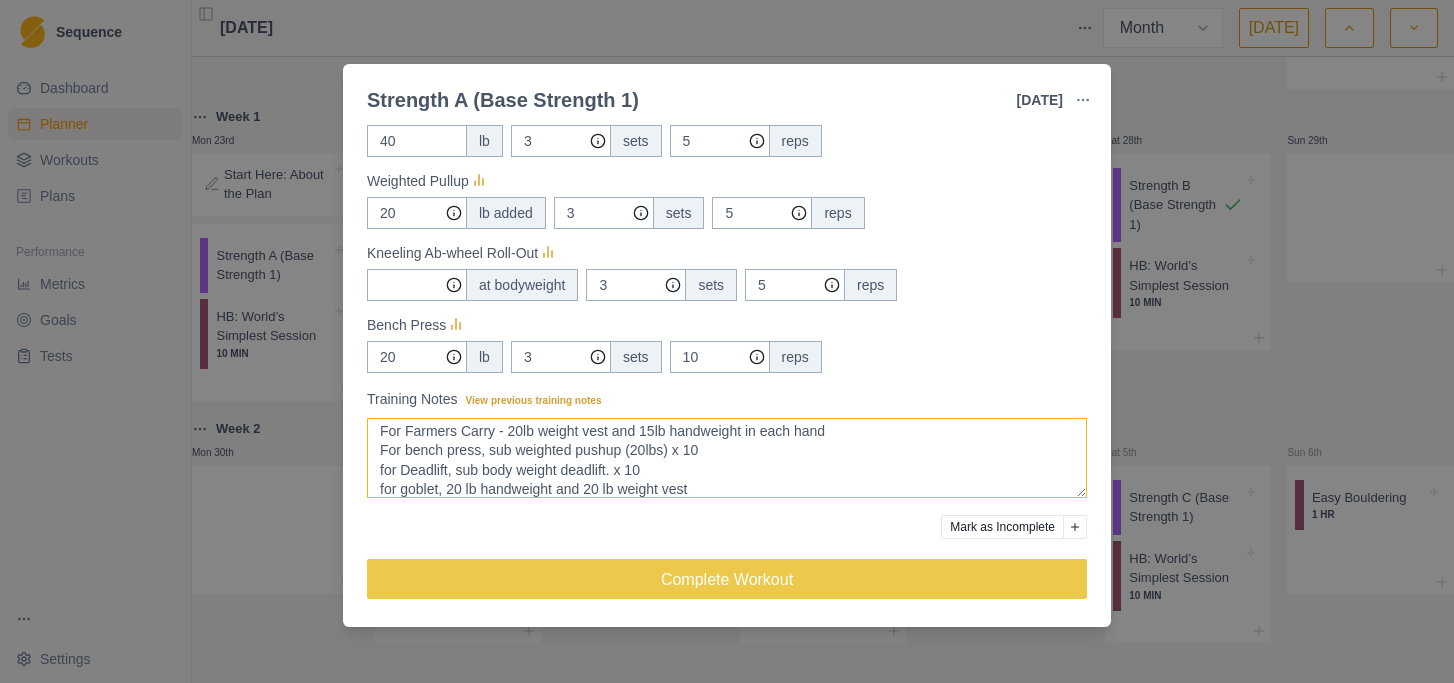 click on "For Farmers Carry - 20lb weight vest and 15lb handweight in each hand
For bench press, sub weighted pushup (20lbs) x 10
for Deadlift, sub body weight deadlift. x 10
for goblet, 20 lb handweight and 20 lb weight vest" at bounding box center [727, 458] 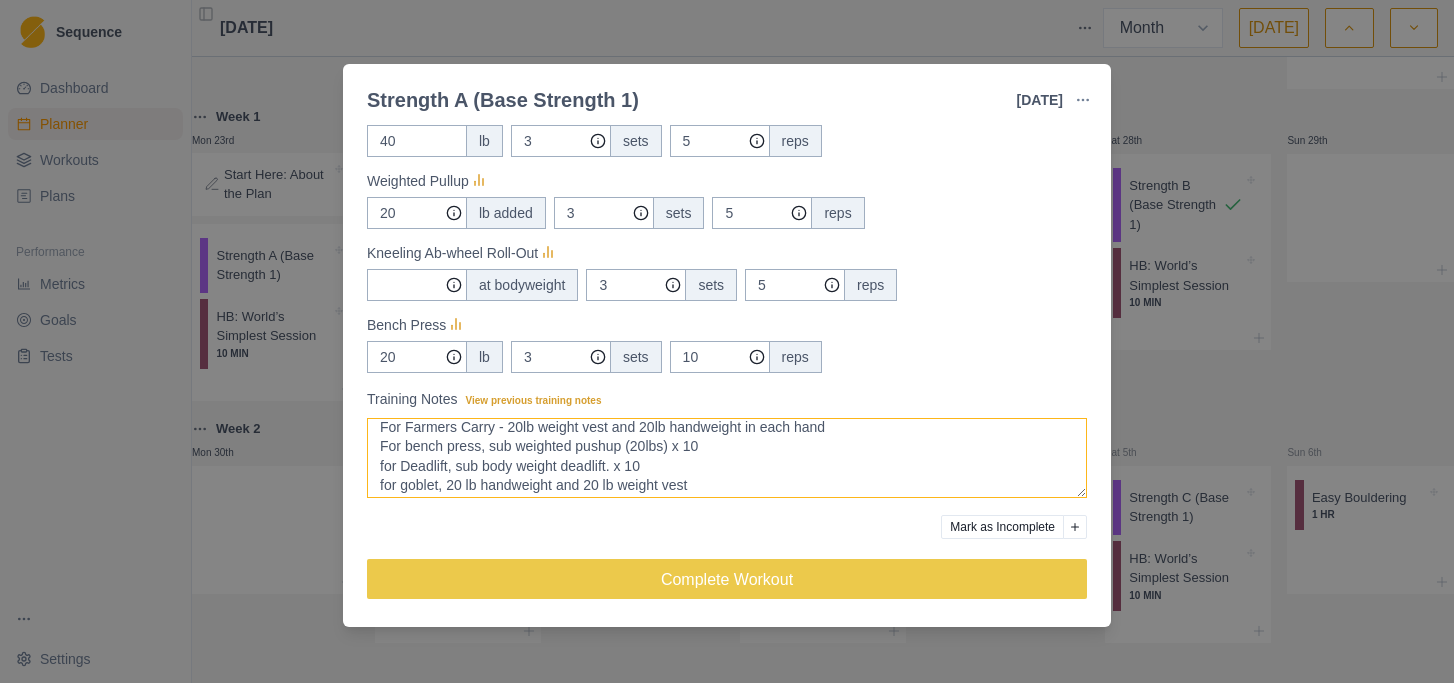 scroll, scrollTop: 9, scrollLeft: 0, axis: vertical 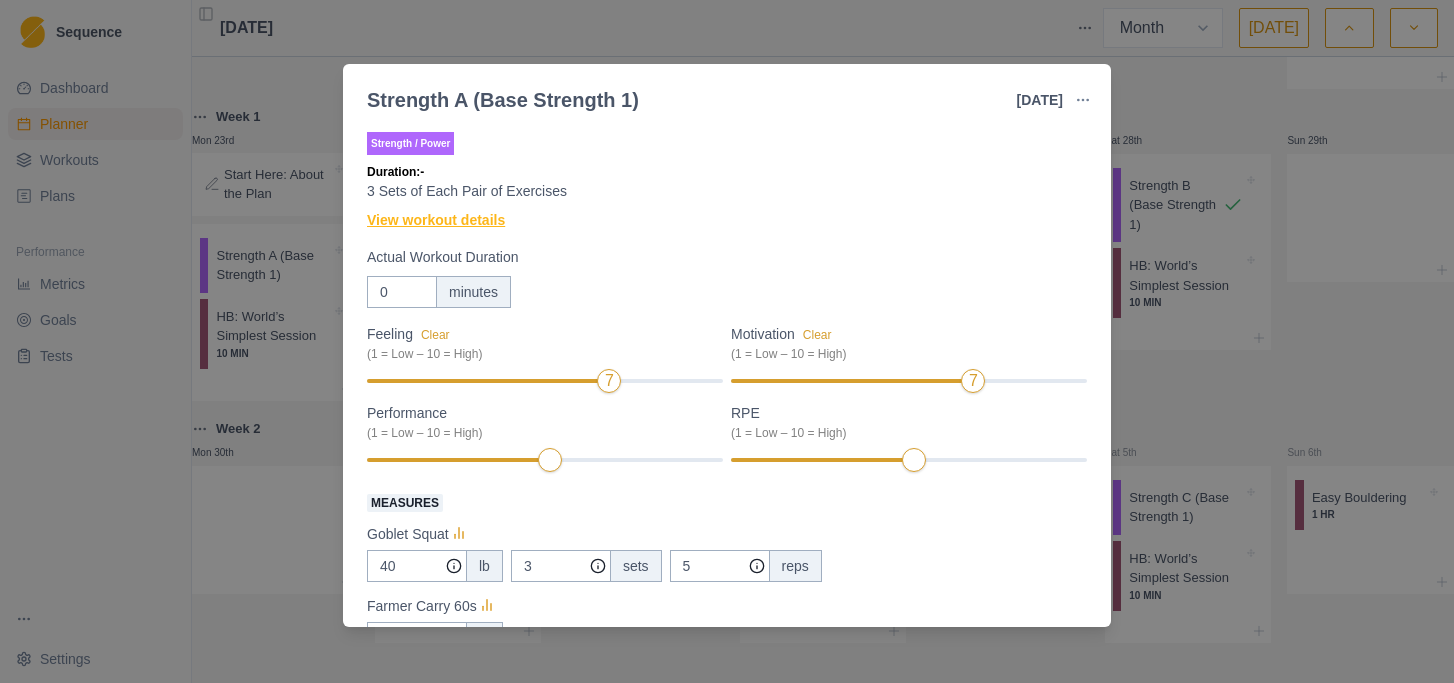 click on "View workout details" at bounding box center [436, 220] 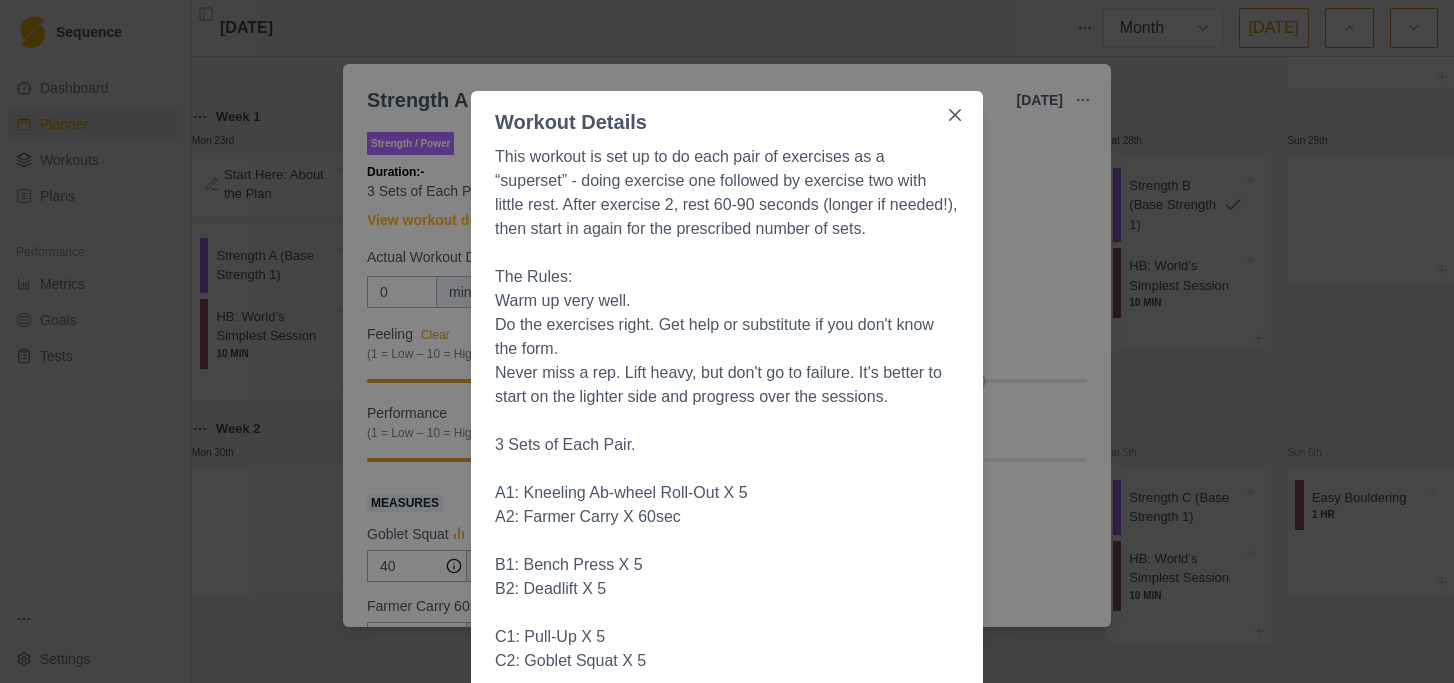 scroll, scrollTop: 54, scrollLeft: 0, axis: vertical 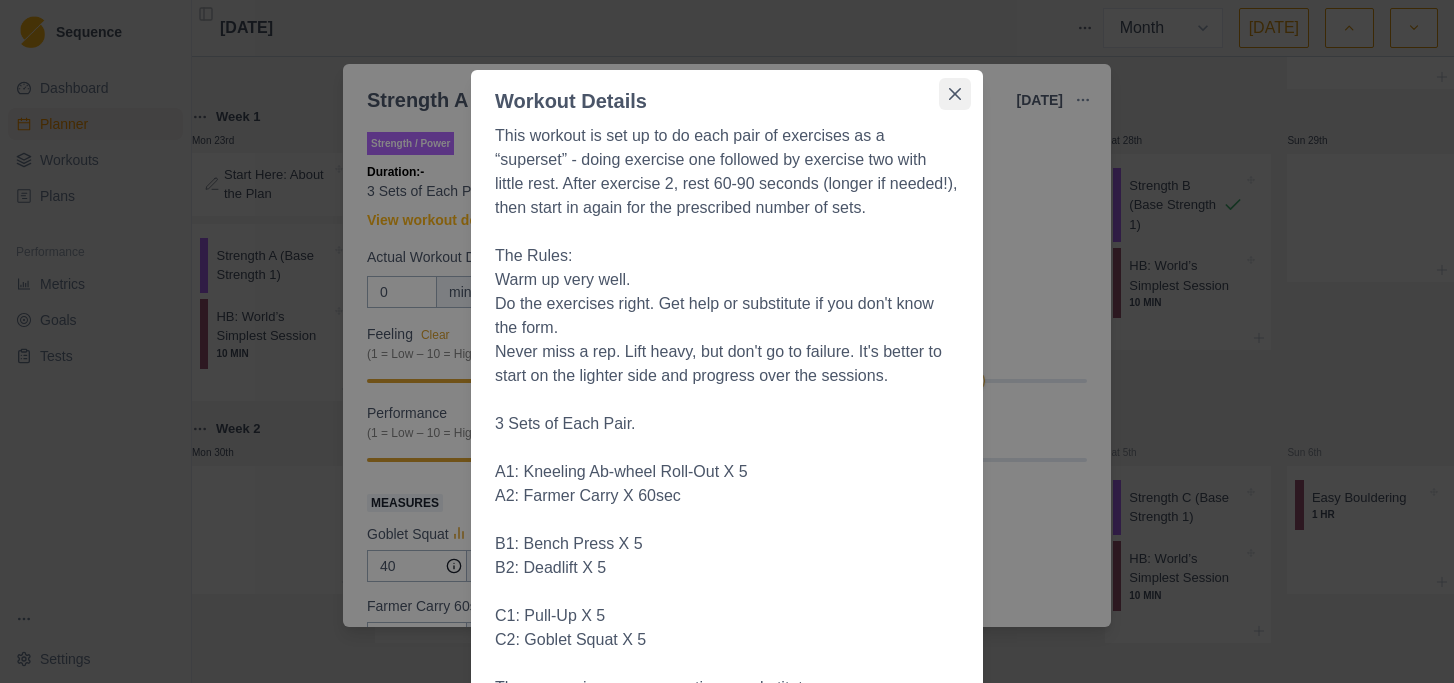 click at bounding box center [955, 94] 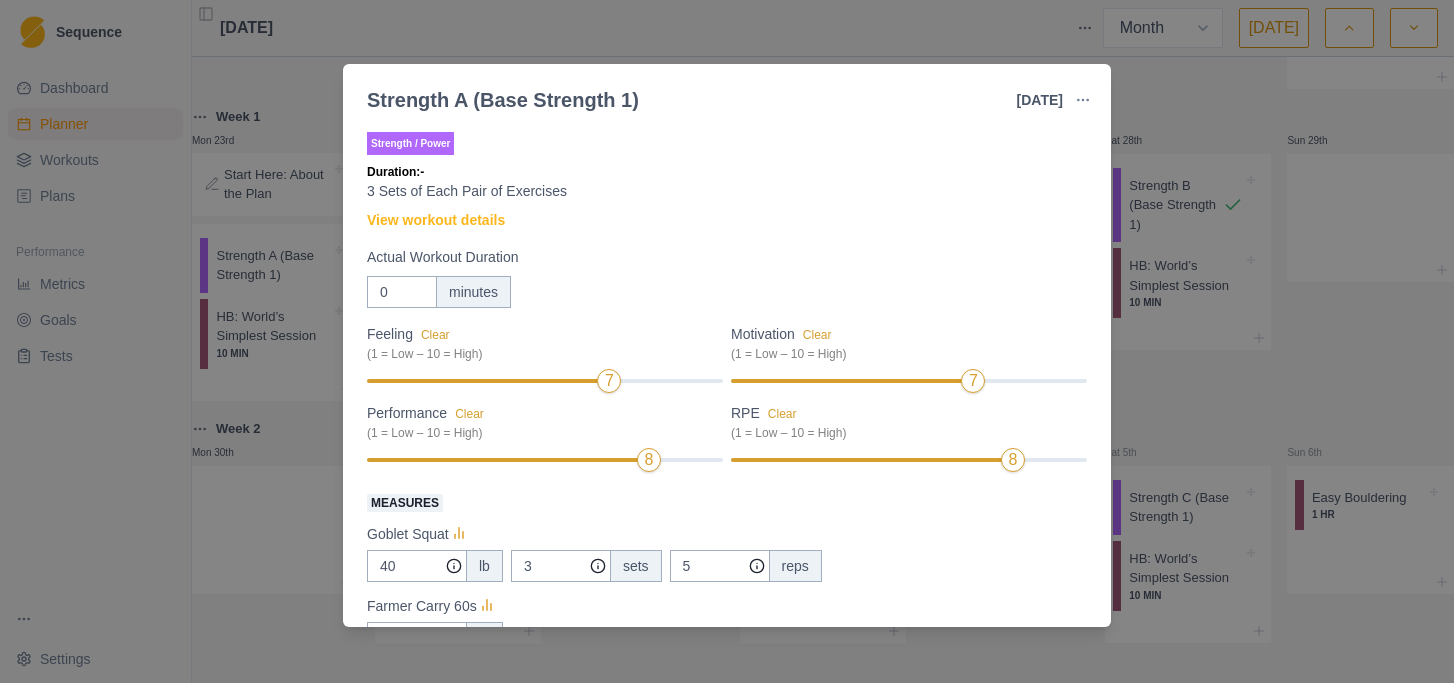 click at bounding box center (869, 460) 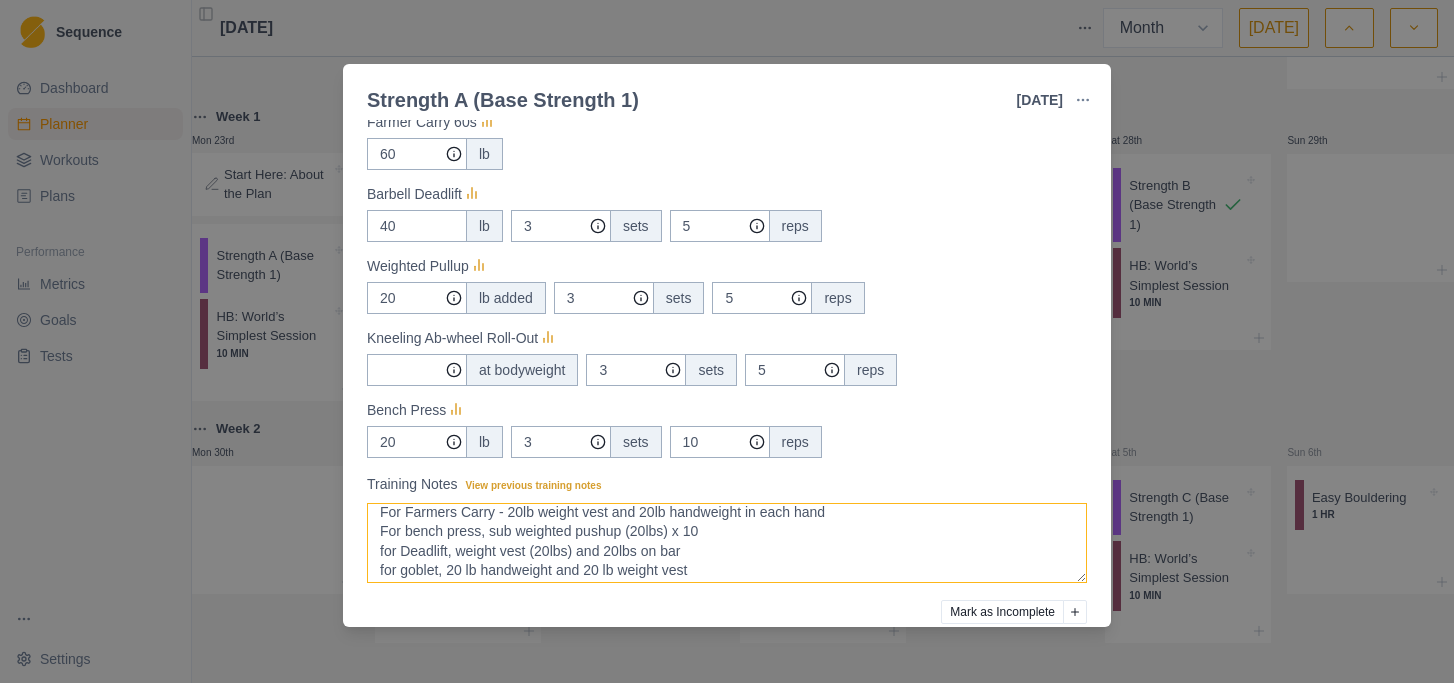 scroll, scrollTop: 569, scrollLeft: 0, axis: vertical 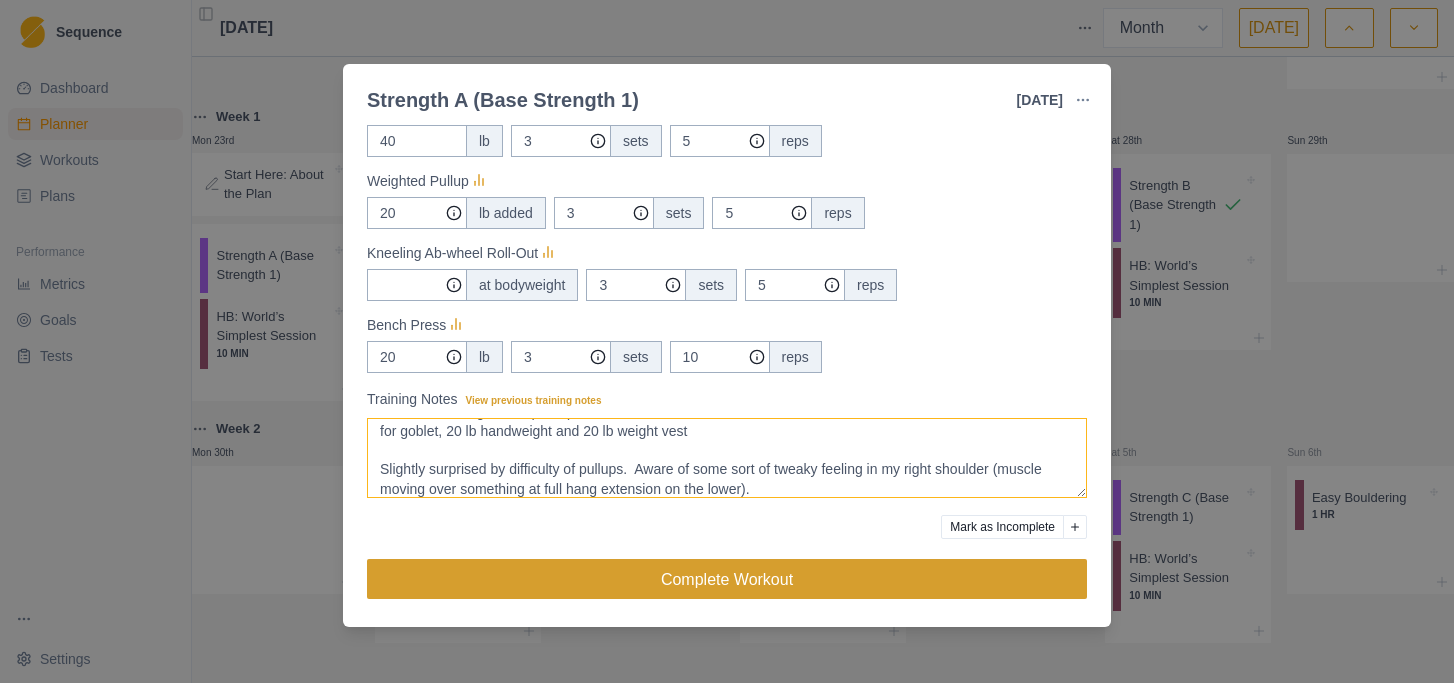 type on "For Farmers Carry - 20lb weight vest and 20lb handweight in each hand
For bench press, sub weighted pushup (20lbs) x 10
for Deadlift, weight vest (20lbs) and 20lbs on bar
for goblet, 20 lb handweight and 20 lb weight vest
Slightly surprised by difficulty of pullups.  Aware of some sort of tweaky feeling in my right shoulder (muscle moving over something at full hang extension on the lower)." 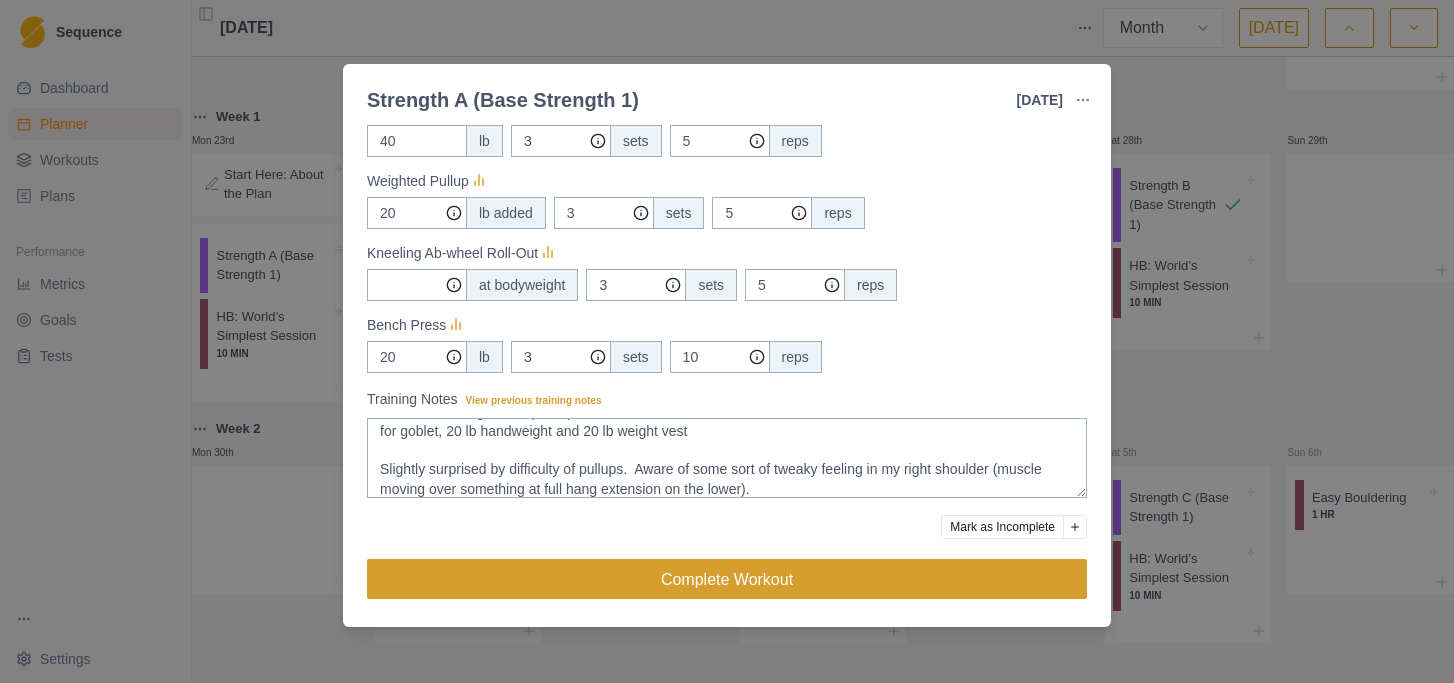 click on "Complete Workout" at bounding box center (727, 579) 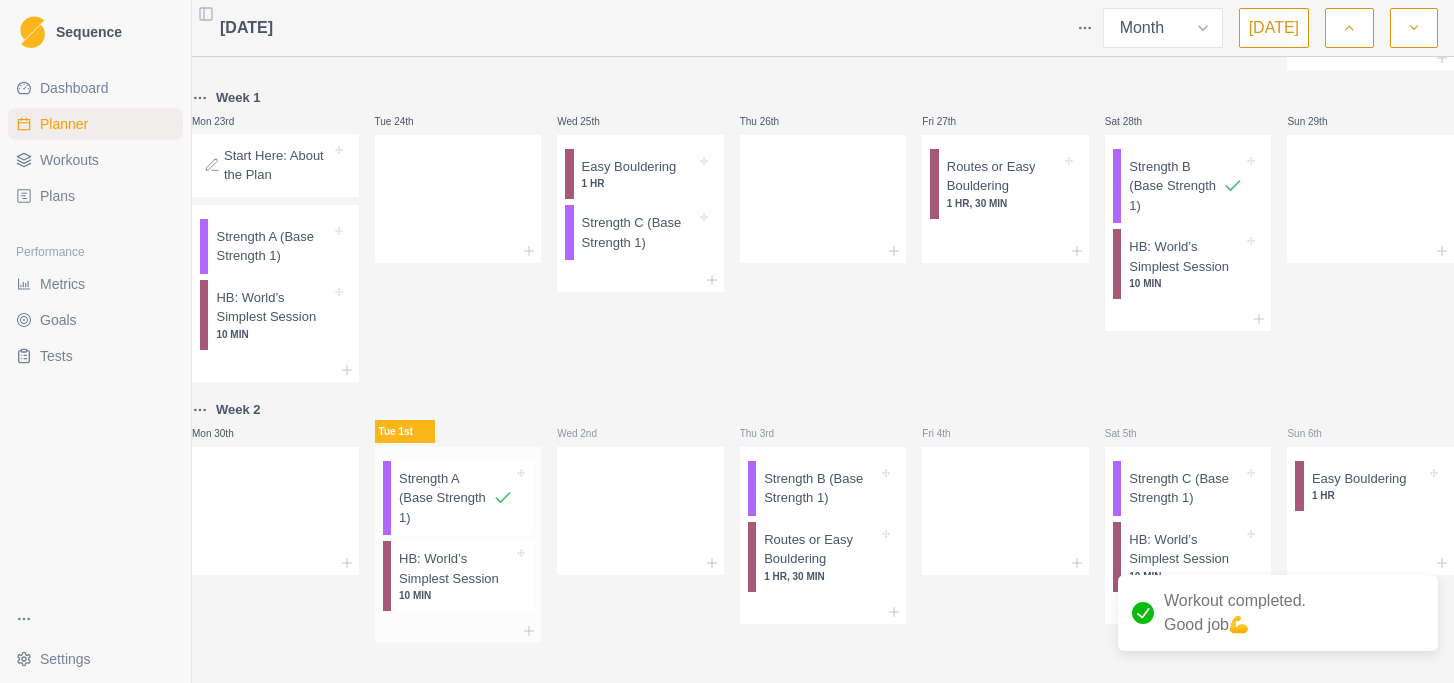 click on "HB: World’s Simplest Session" at bounding box center [456, 568] 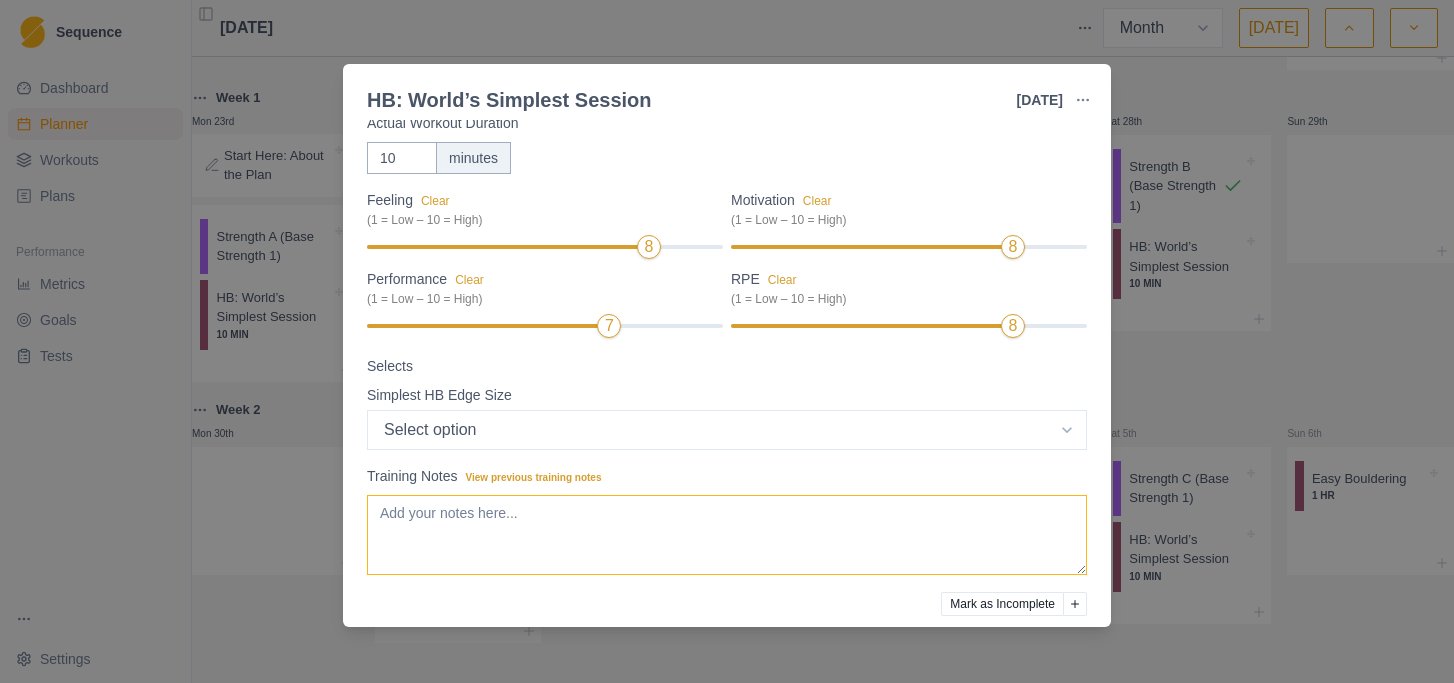 scroll, scrollTop: 211, scrollLeft: 0, axis: vertical 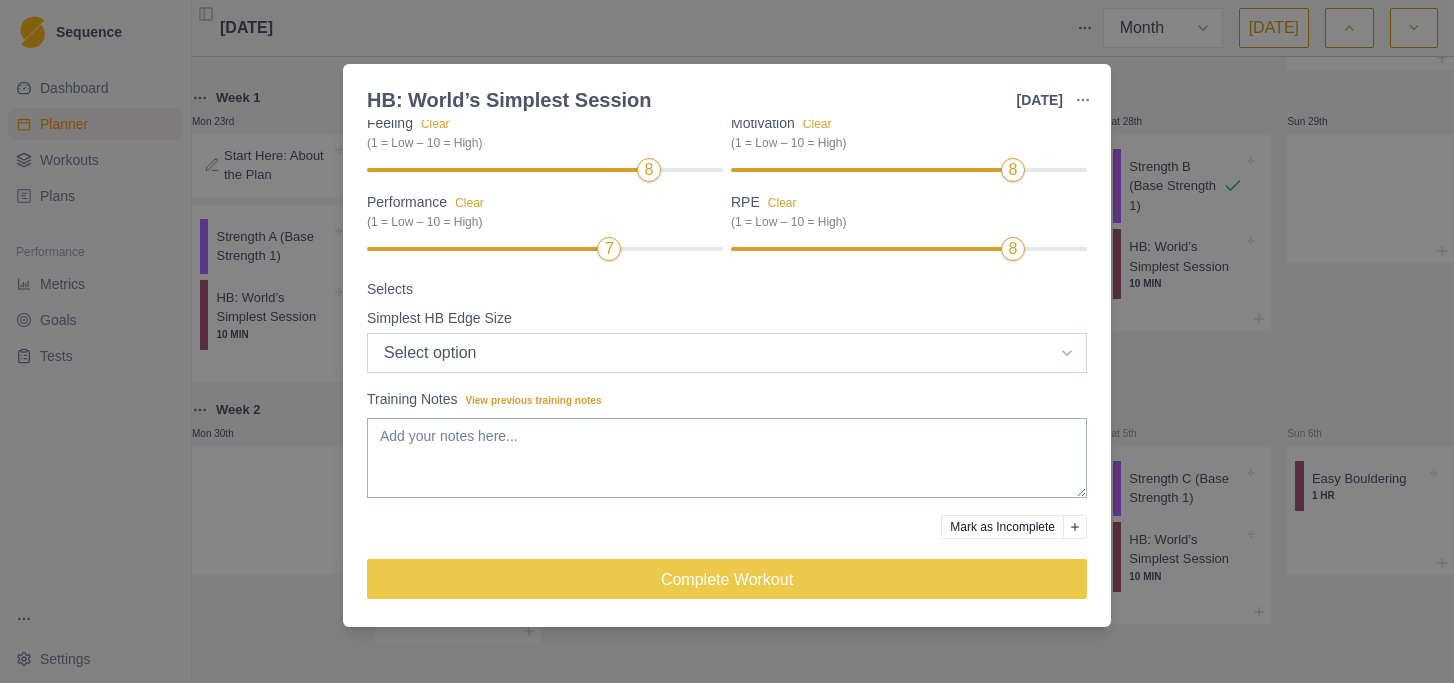 click on "Select option Bar HB Jug 30mm 25mm 20mm 15mm 10mm" at bounding box center [727, 353] 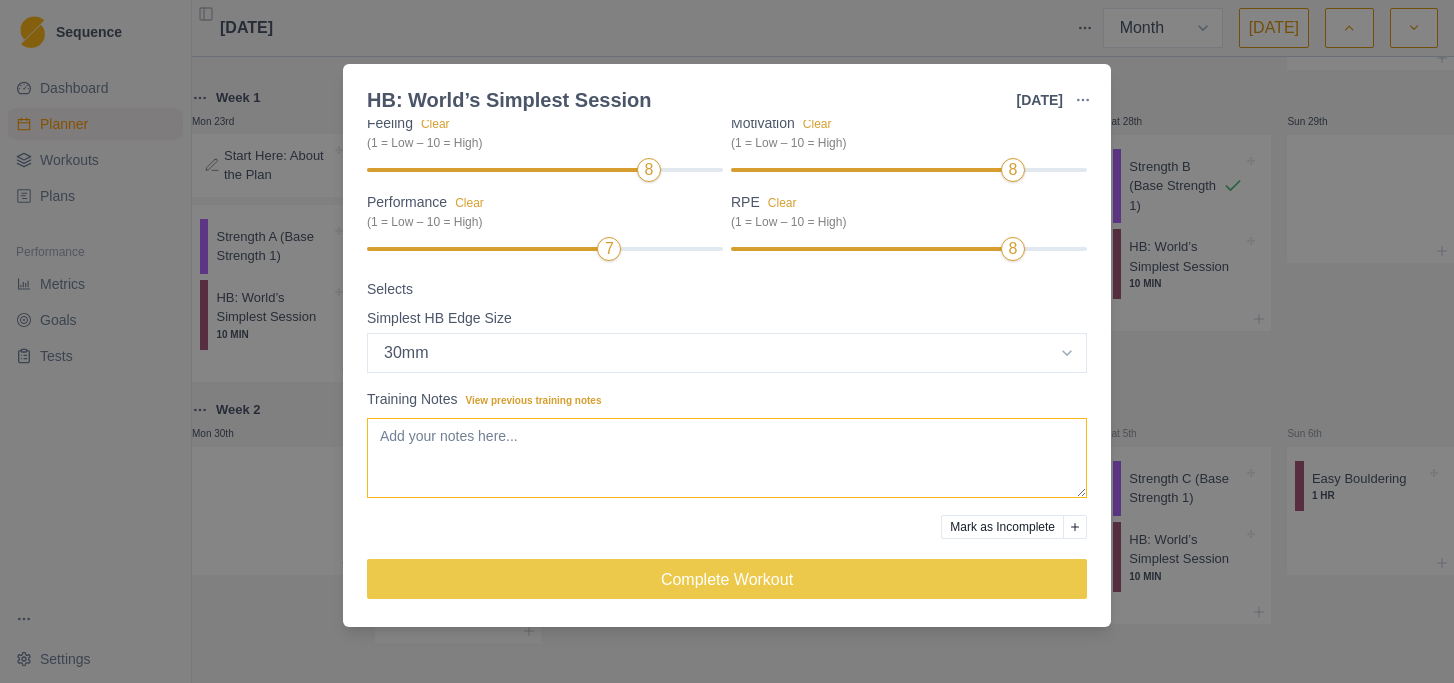 click on "Training Notes View previous training notes" at bounding box center (727, 458) 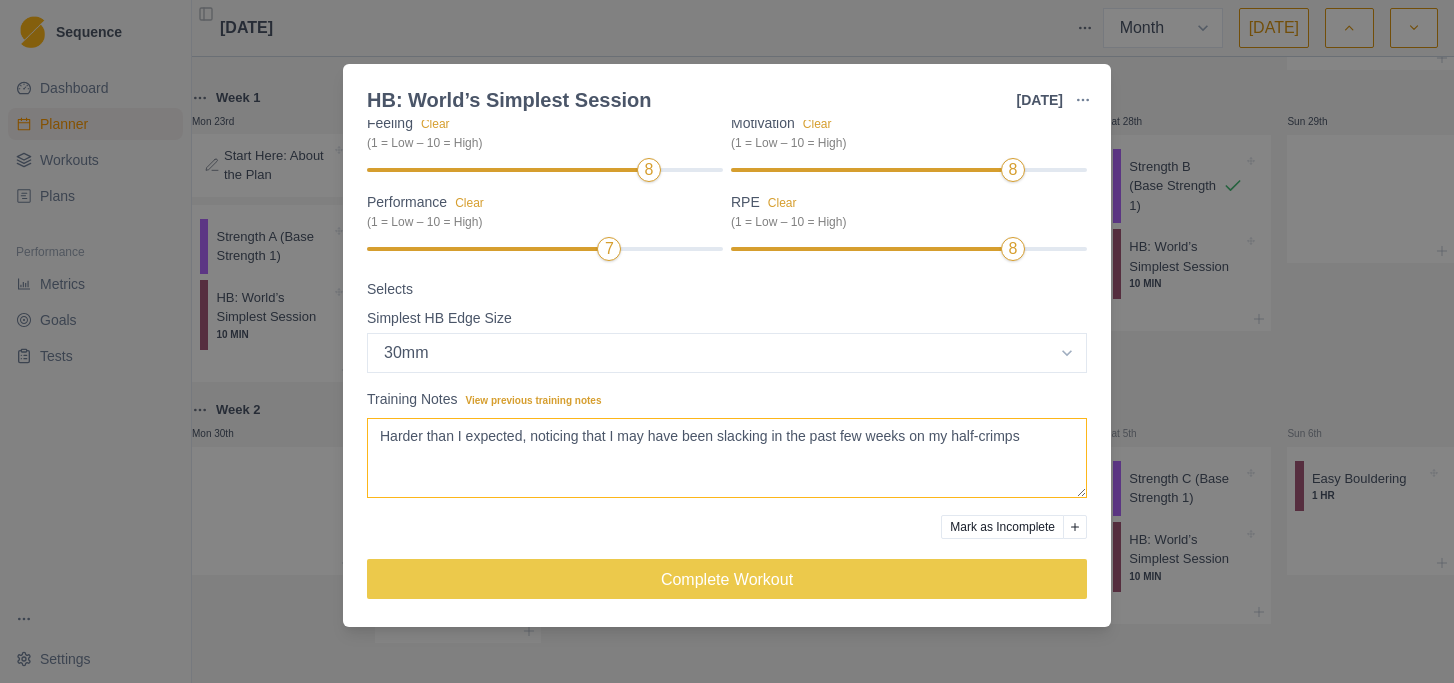 type on "Harder than I expected, noticing that I may have been slacking in the past few weeks on my half-crimps" 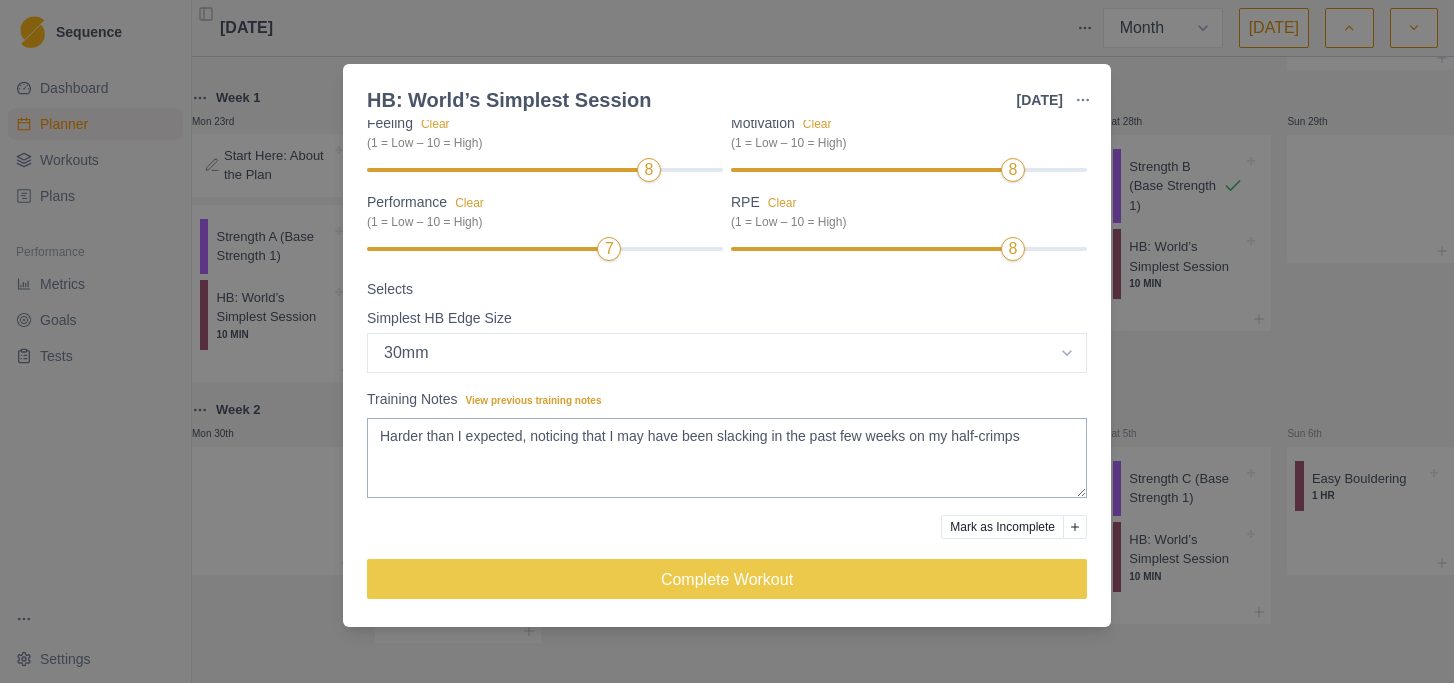 click on "Conditioning Duration:  10 MIN A simple 10-min hangboard "ladder" session performed with a single grip type and single edge size. View workout details Actual Workout Duration 10 minutes Feeling Clear (1 = Low – 10 = High) 8 Motivation Clear (1 = Low – 10 = High) 8 Performance Clear (1 = Low – 10 = High) 7 RPE Clear (1 = Low – 10 = High) 8 Selects Simplest HB Edge Size Select option Bar HB Jug 30mm 25mm 20mm 15mm 10mm Training Notes View previous training notes Harder than I expected, noticing that I may have been slacking in the past few weeks on my half-crimps Mark as Incomplete Complete Workout" at bounding box center [727, 268] 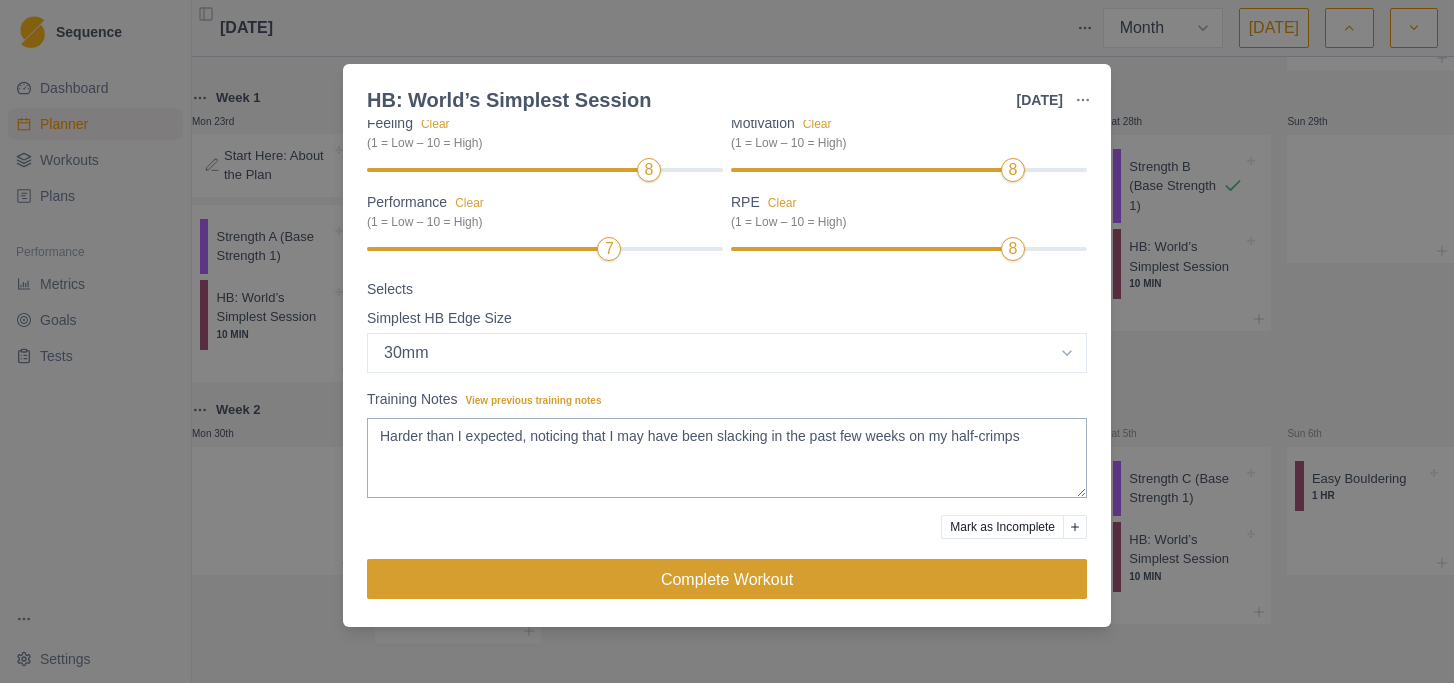 click on "Complete Workout" at bounding box center [727, 579] 